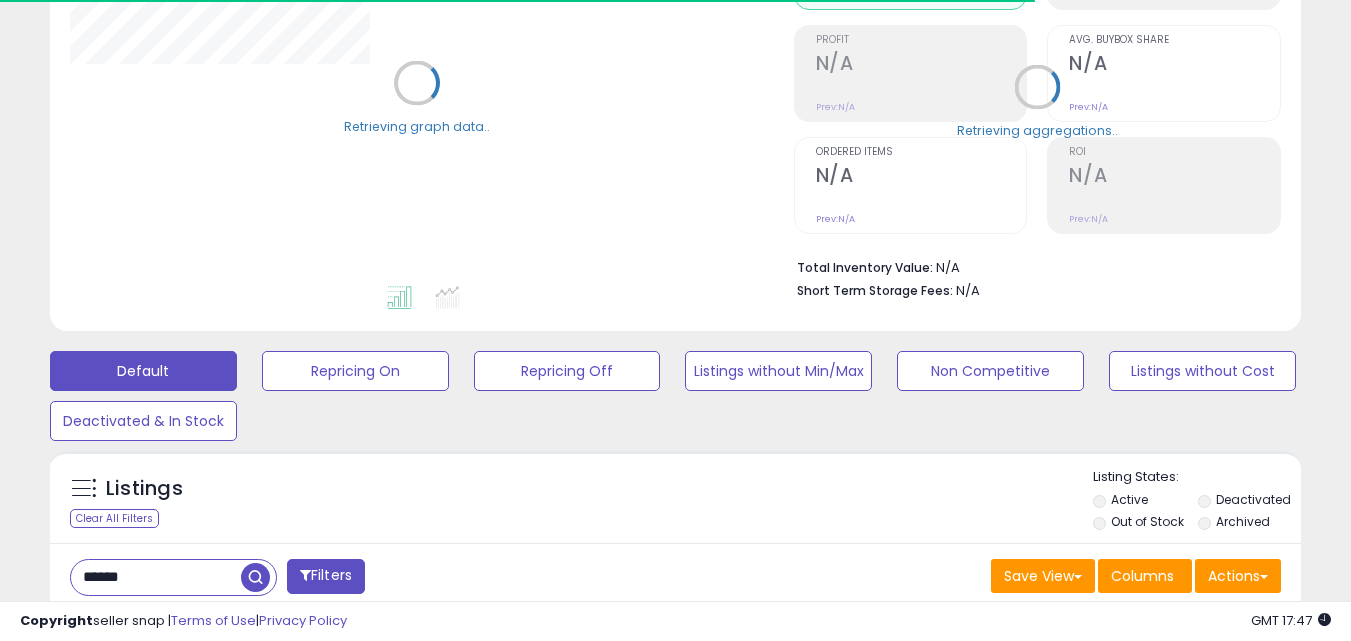 scroll, scrollTop: 300, scrollLeft: 0, axis: vertical 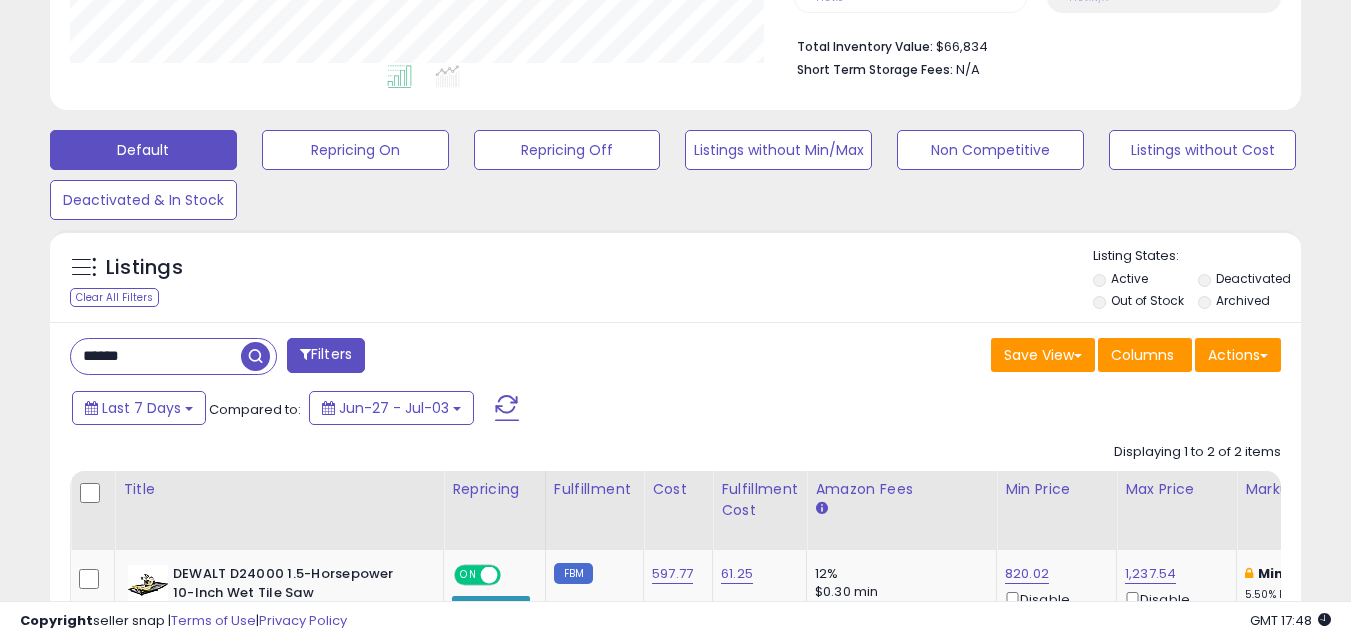 drag, startPoint x: 143, startPoint y: 321, endPoint x: 157, endPoint y: 340, distance: 23.600847 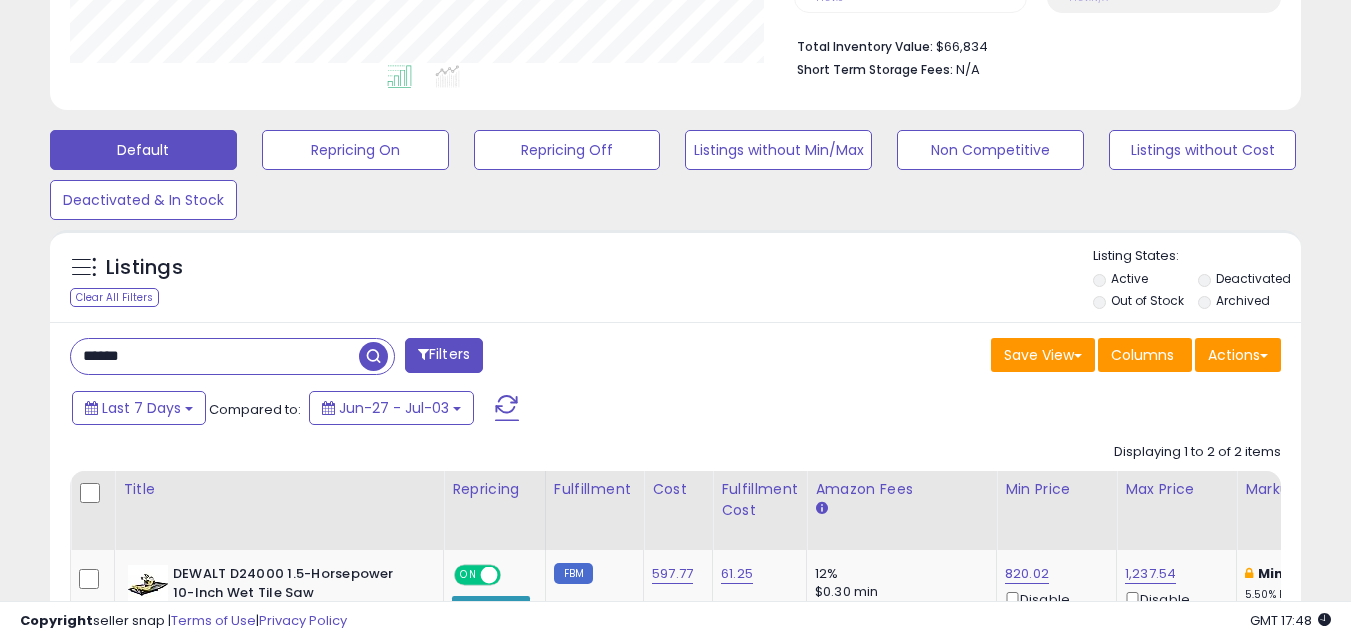 click on "******" at bounding box center [215, 356] 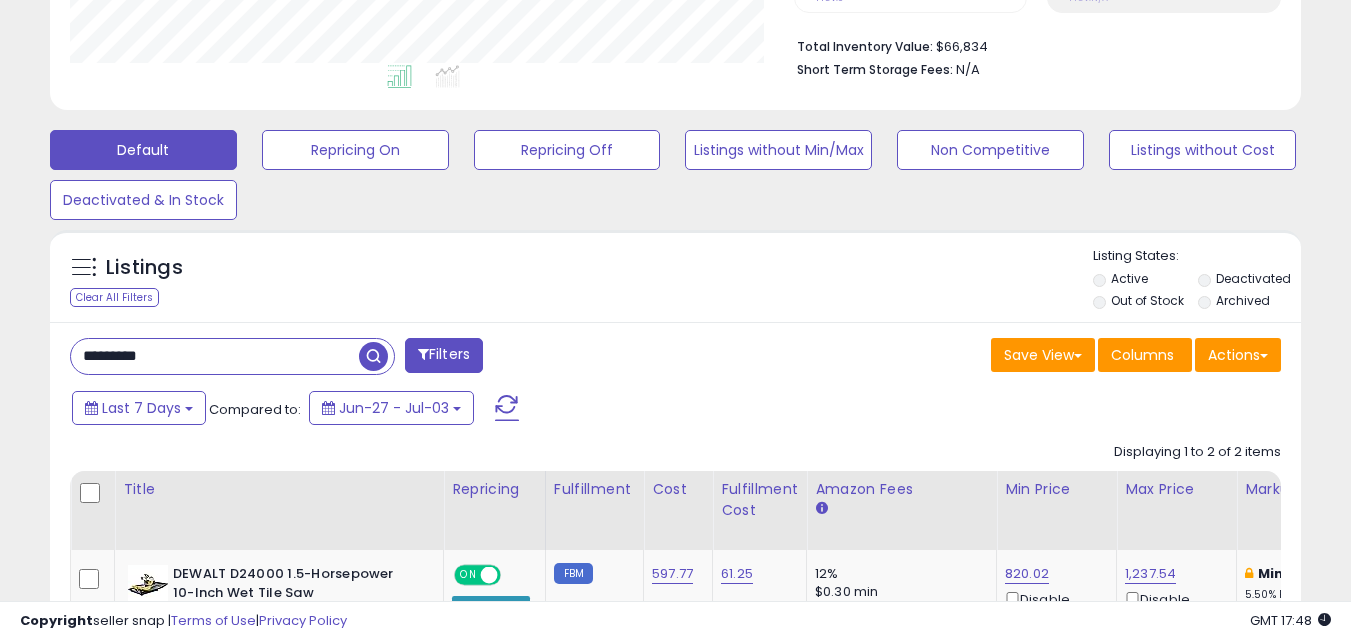 type on "*********" 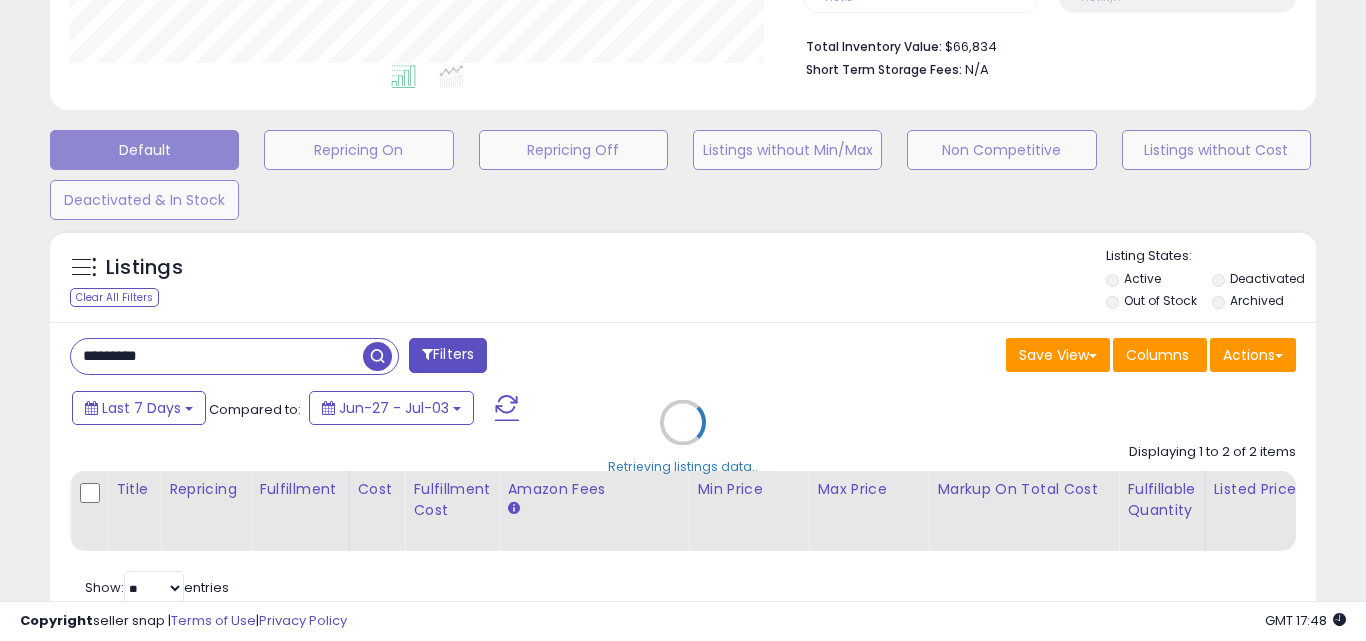 scroll, scrollTop: 999590, scrollLeft: 999267, axis: both 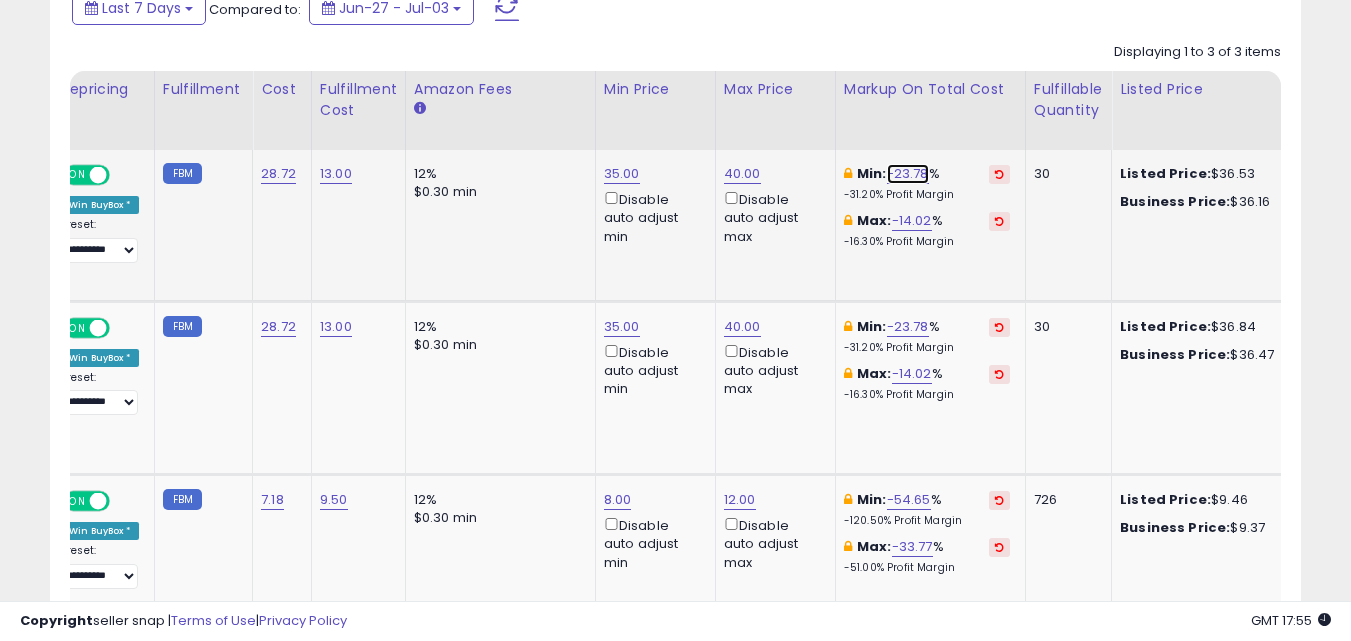 click on "-23.78" at bounding box center (908, 174) 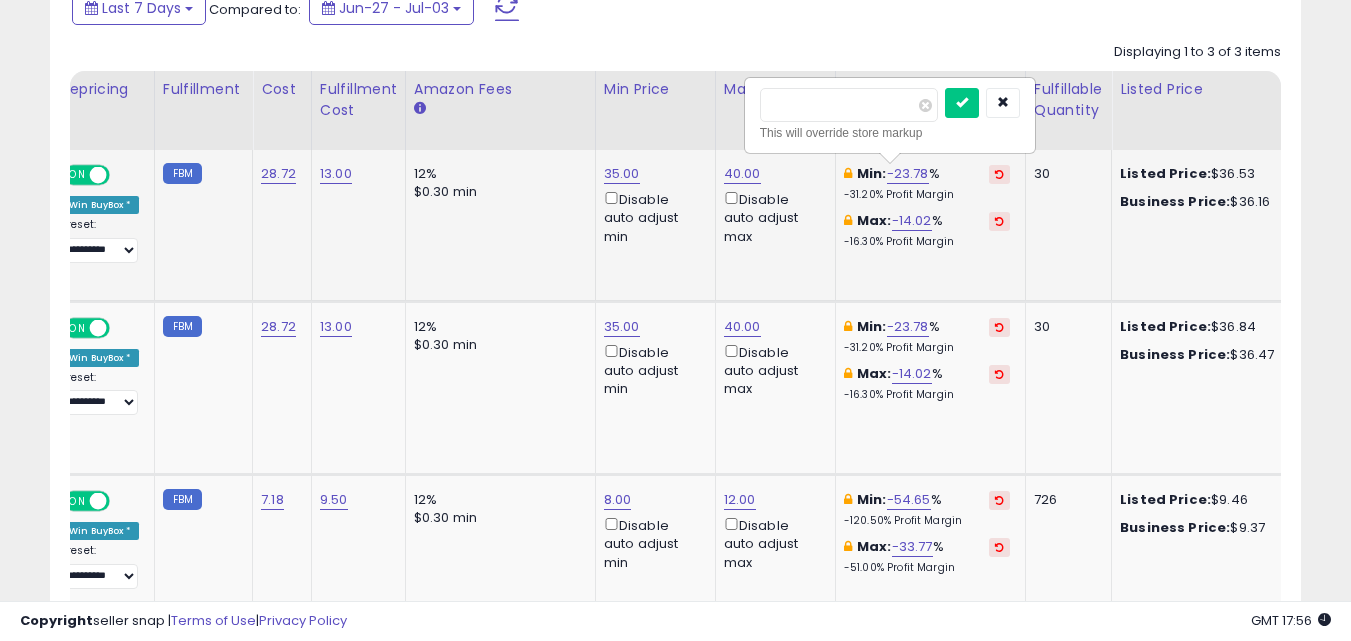 click on "******" at bounding box center (849, 105) 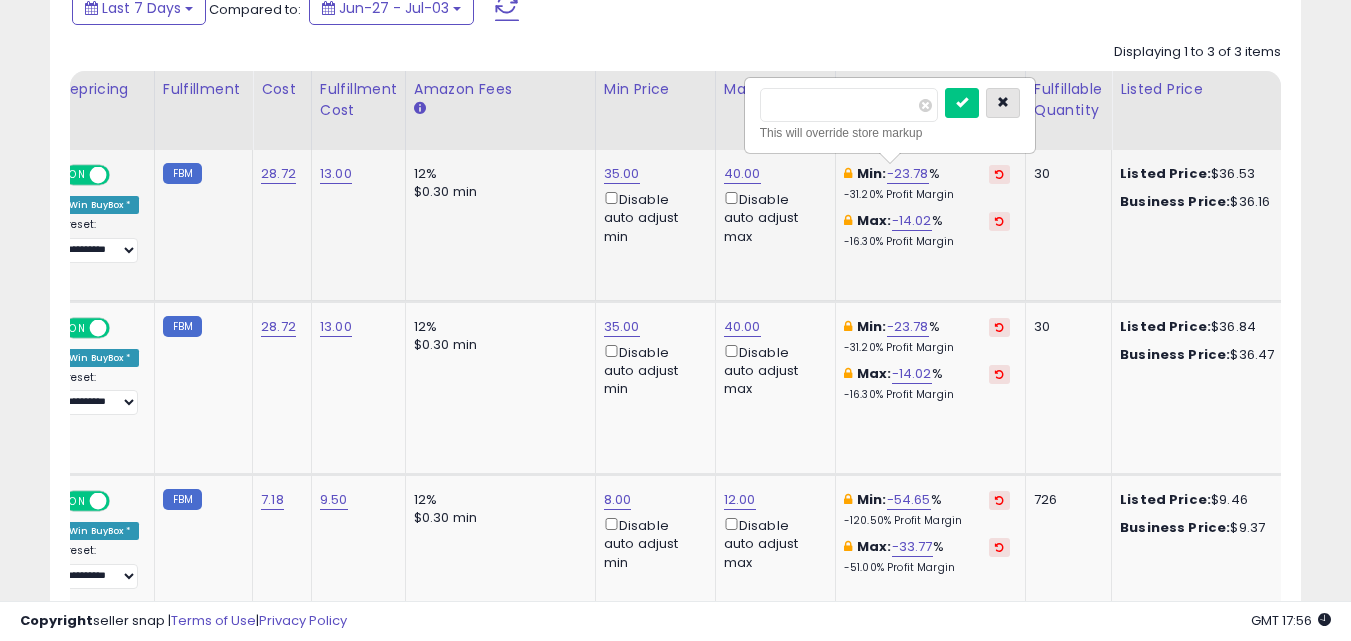click at bounding box center (1003, 102) 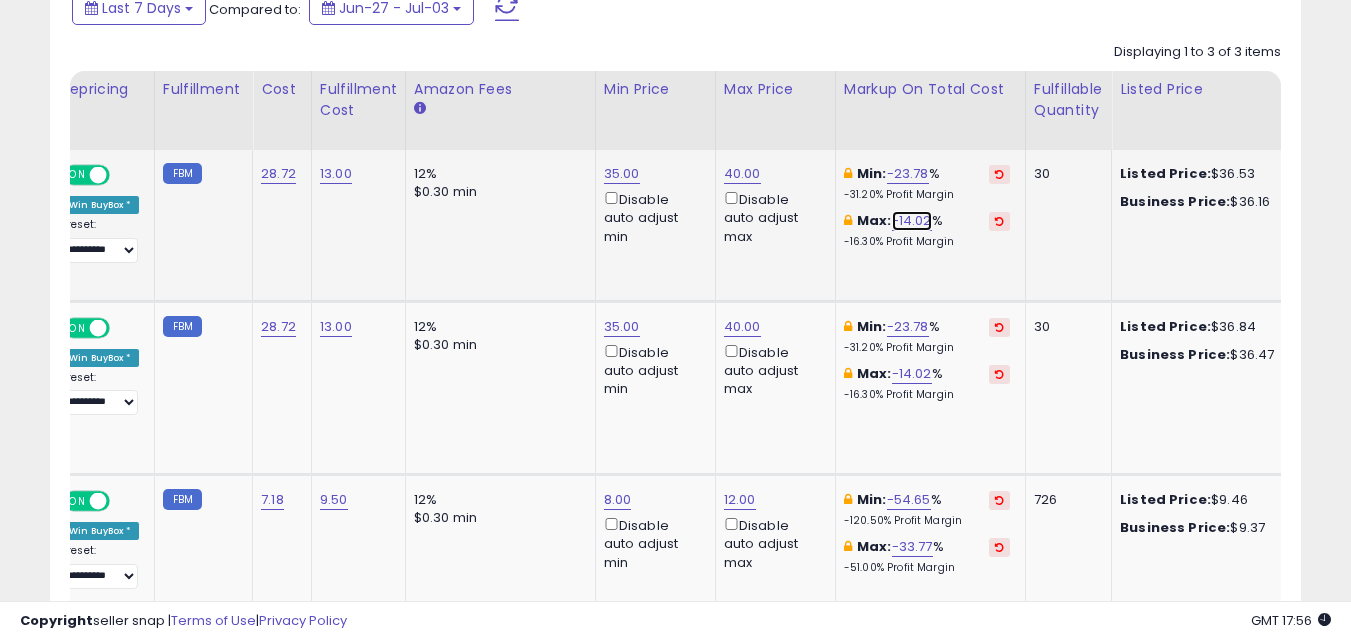 click on "-14.02" at bounding box center [912, 221] 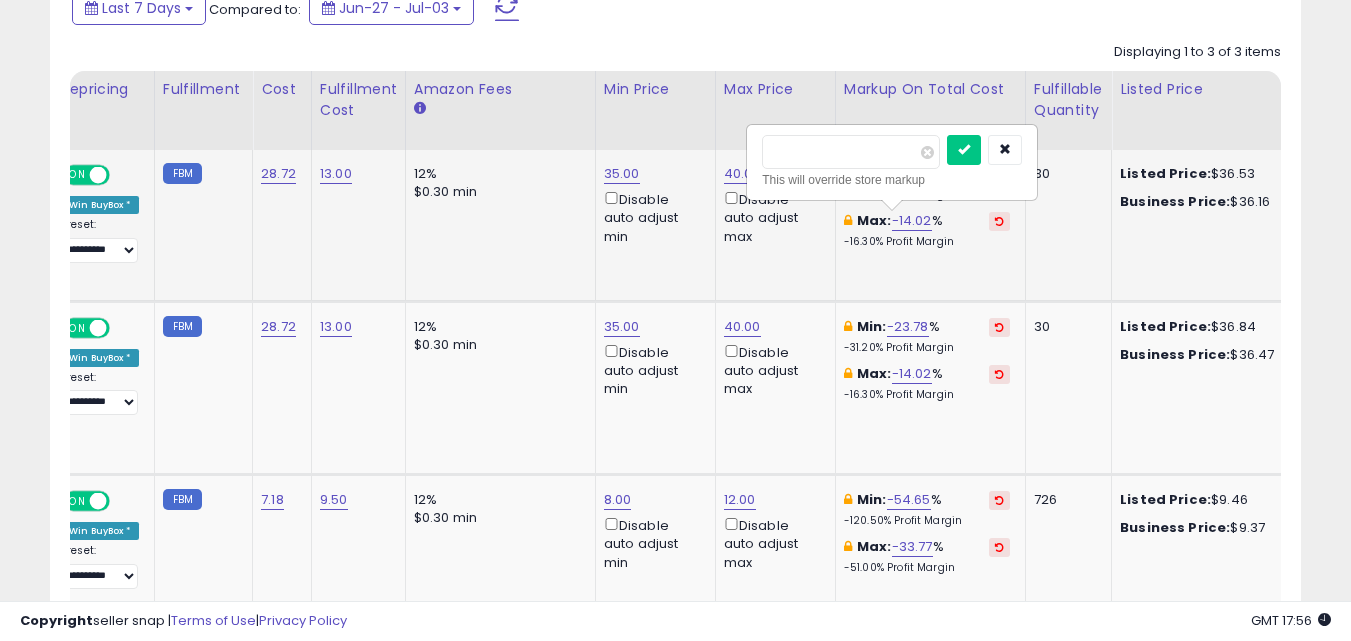 click on "****** This will override store markup" at bounding box center [892, 162] 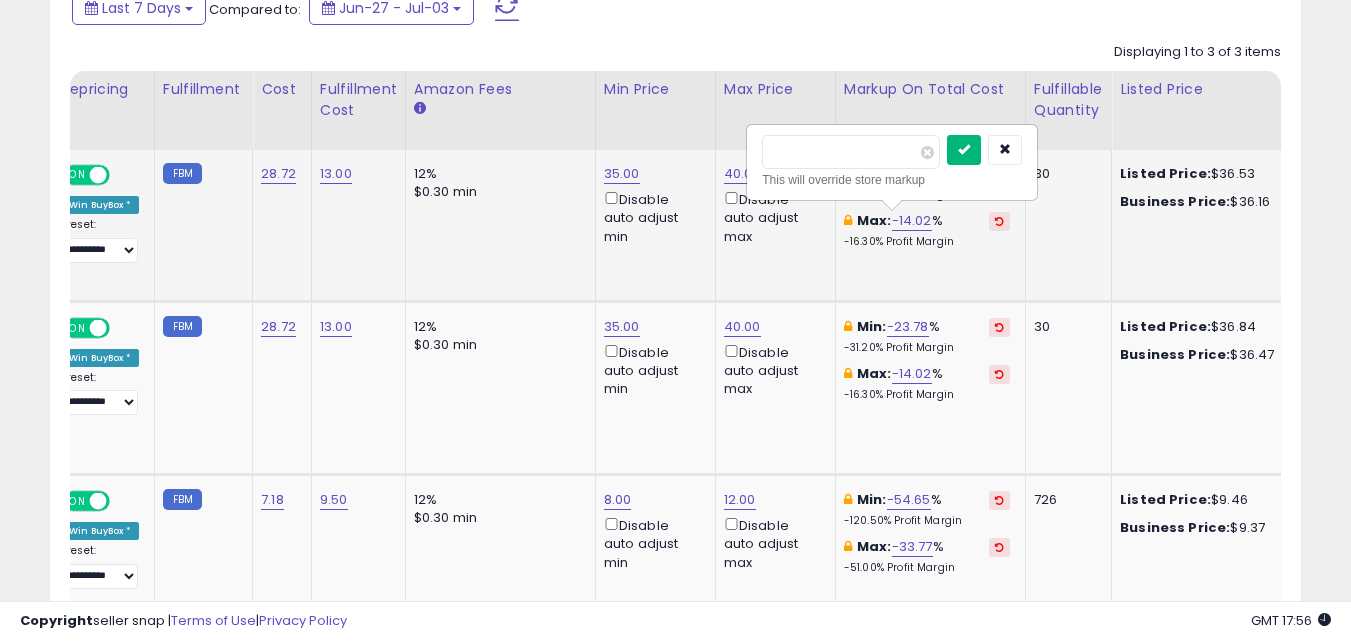 type on "**" 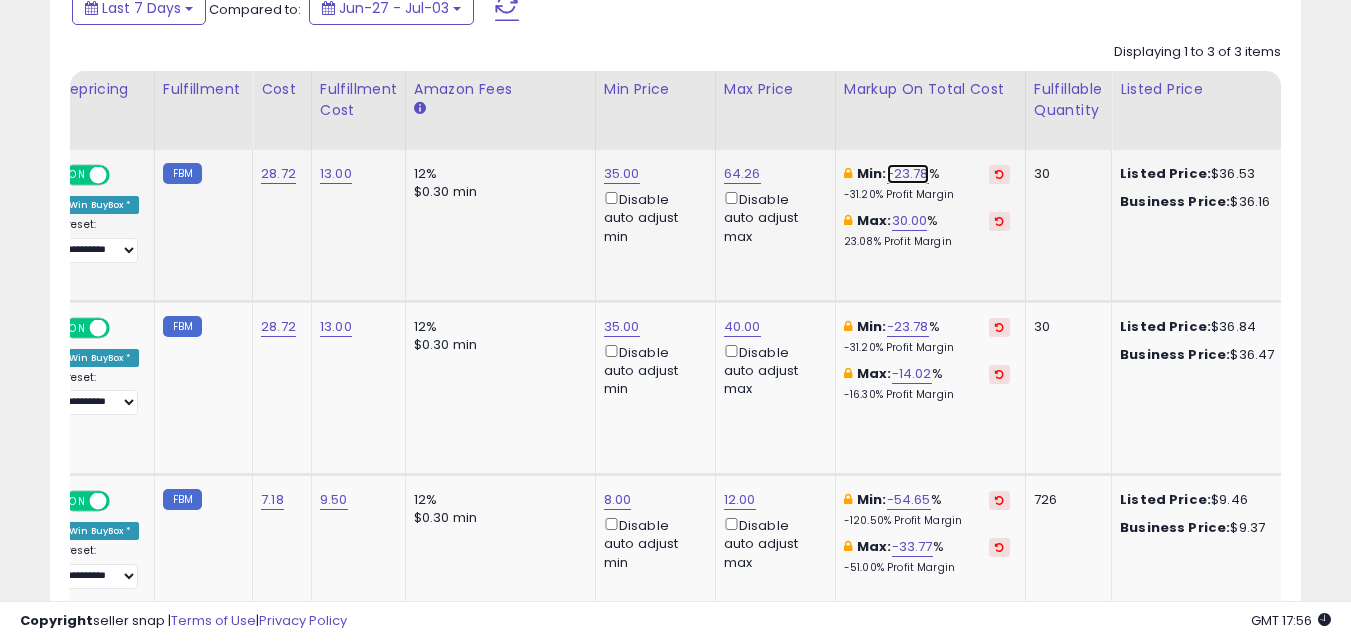 click on "-23.78" at bounding box center (908, 174) 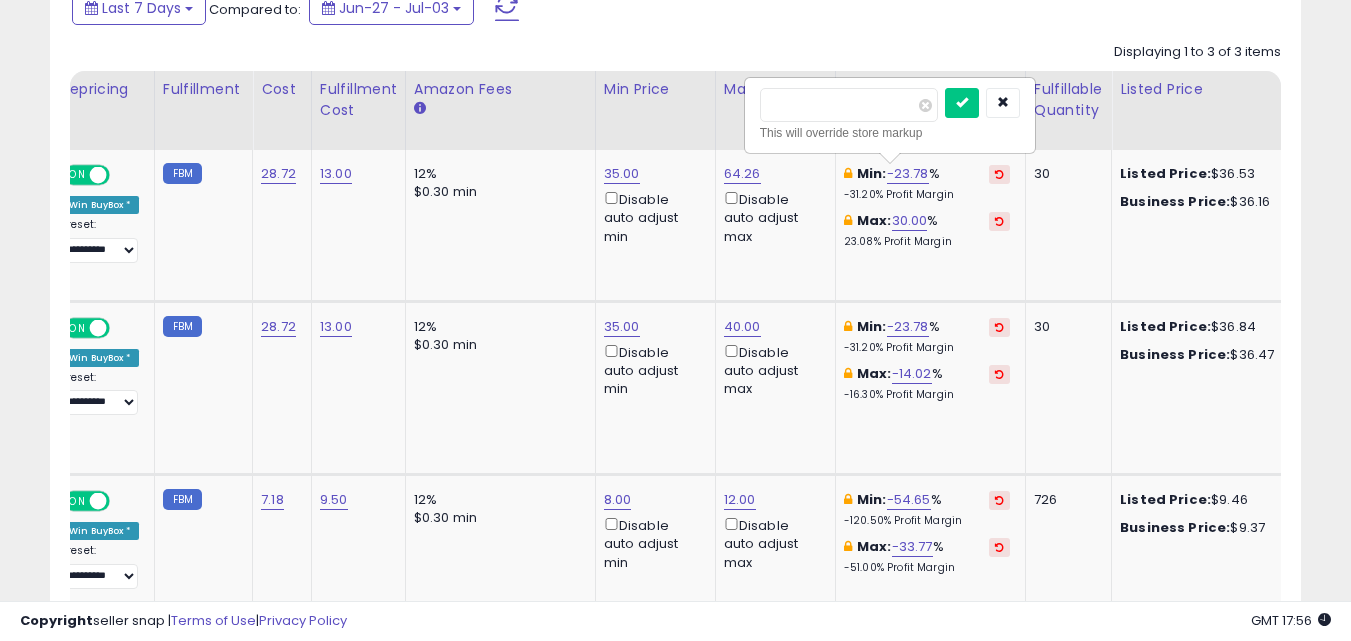 drag, startPoint x: 826, startPoint y: 103, endPoint x: 559, endPoint y: 120, distance: 267.54065 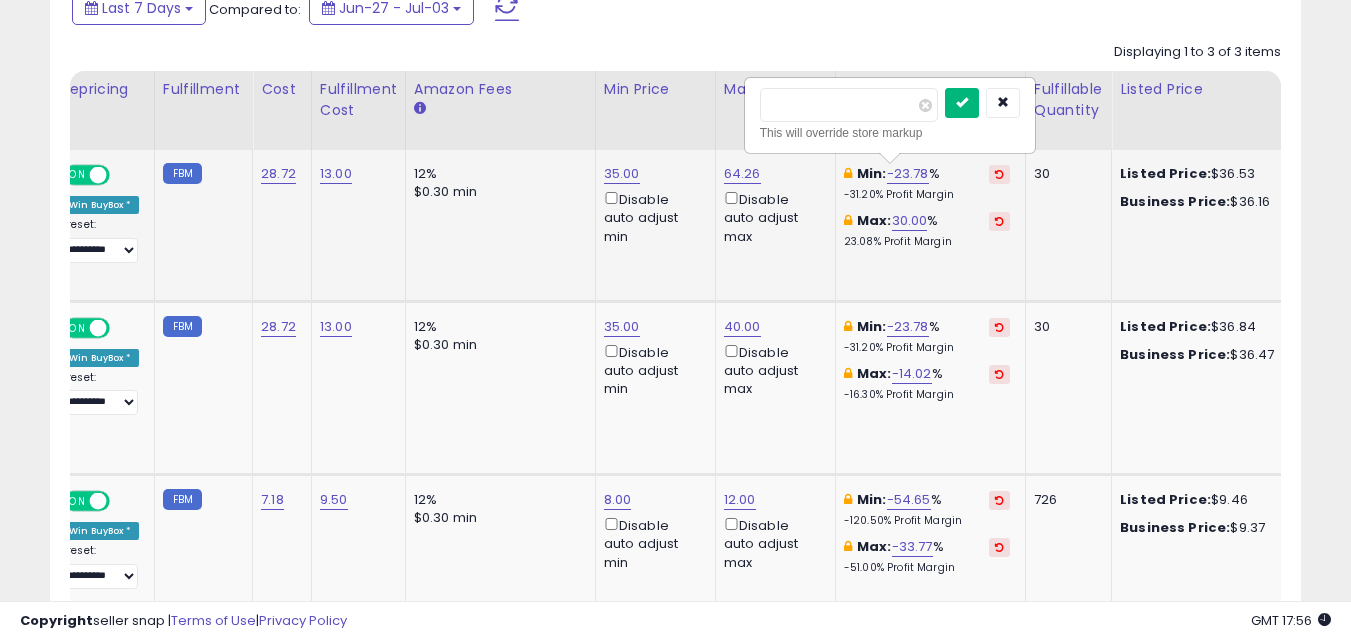 type on "**" 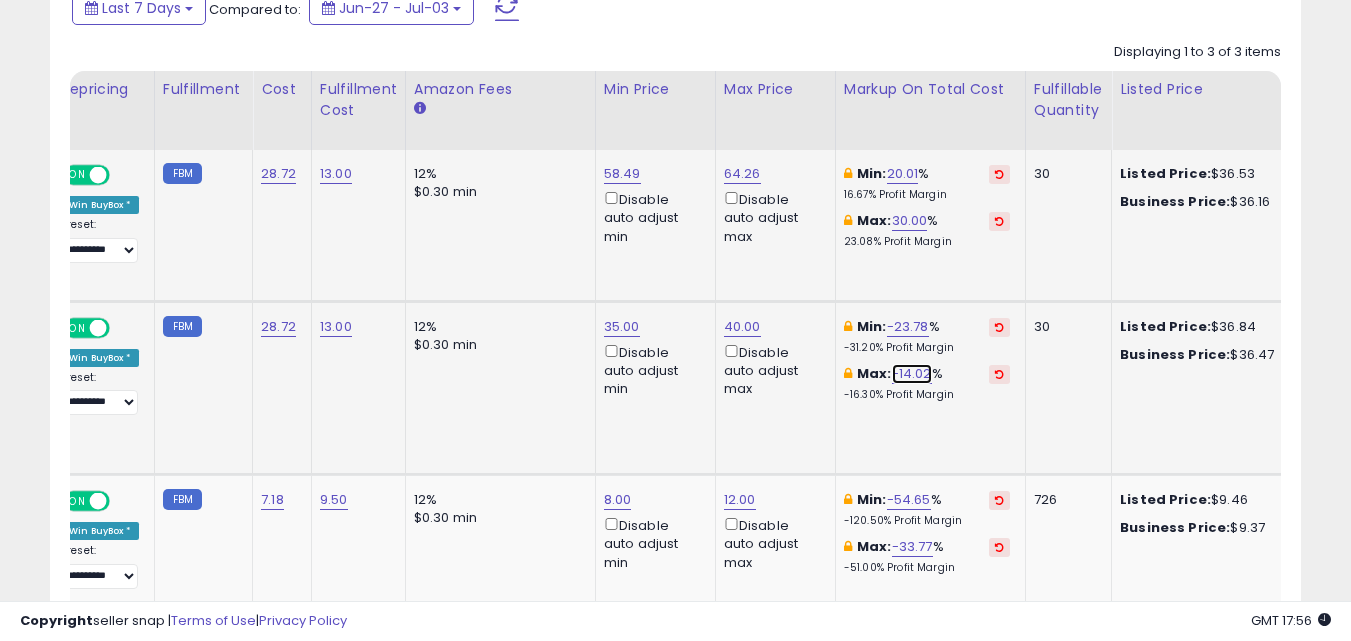 click on "-14.02" at bounding box center (912, 374) 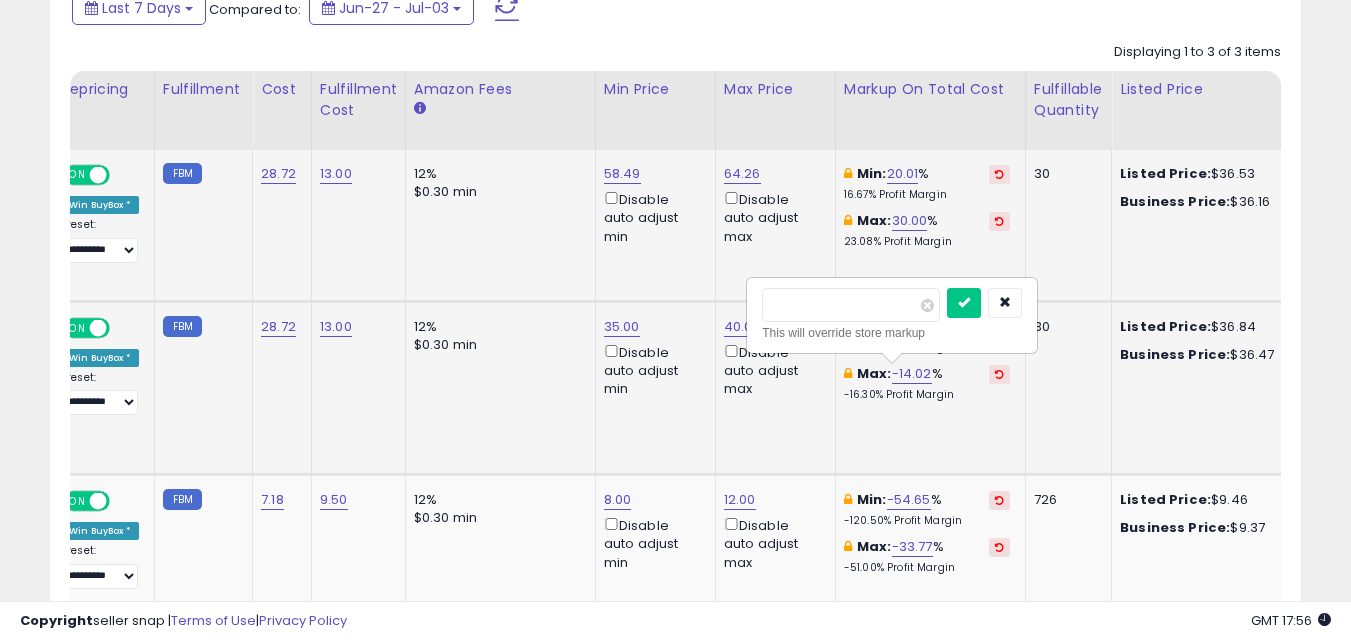 drag, startPoint x: 888, startPoint y: 298, endPoint x: 549, endPoint y: 303, distance: 339.03687 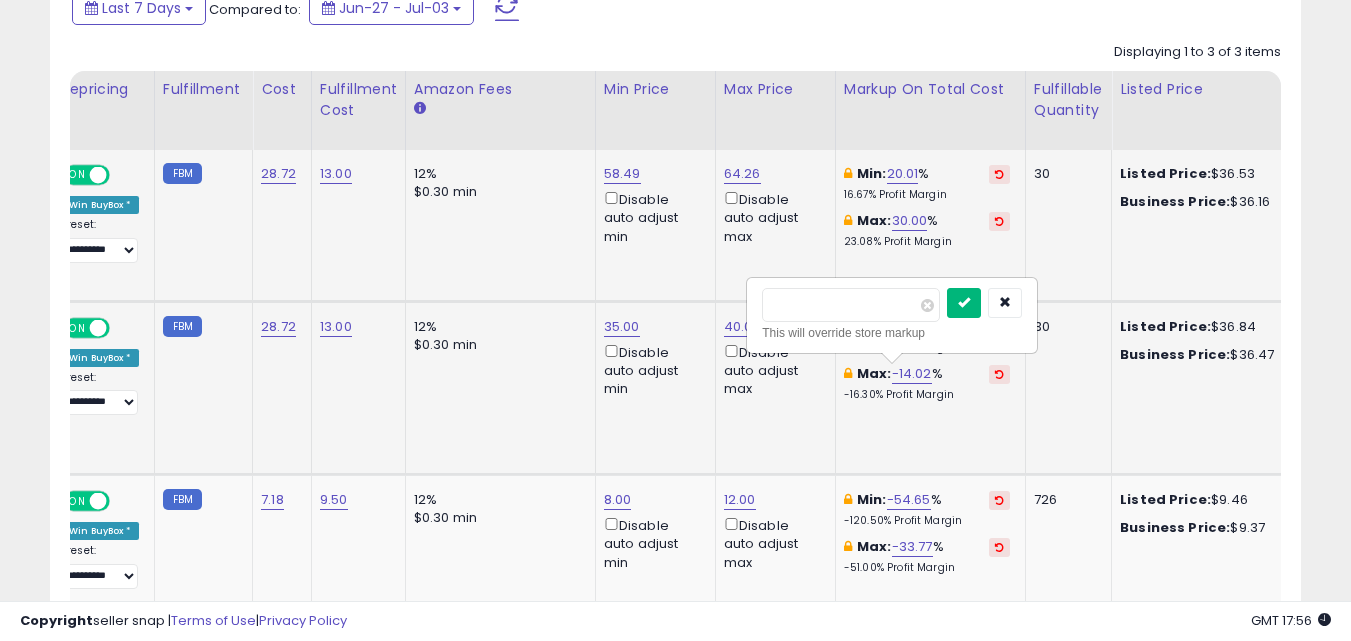 type on "**" 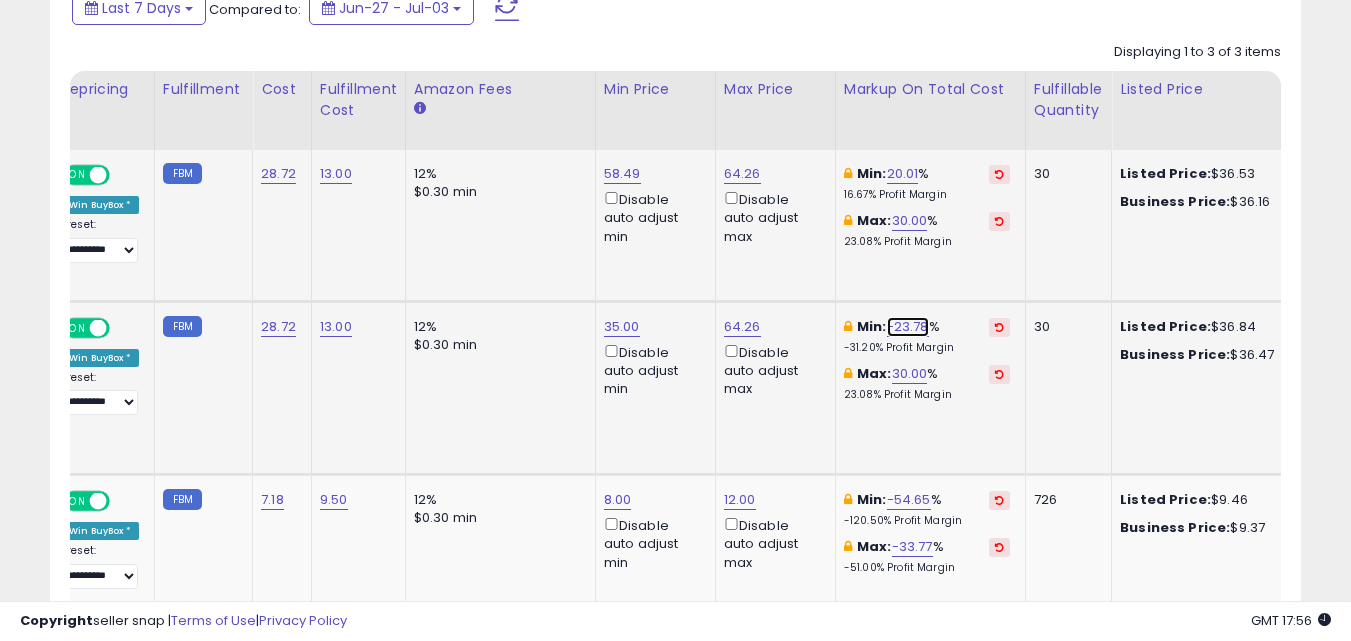click on "-23.78" at bounding box center [908, 327] 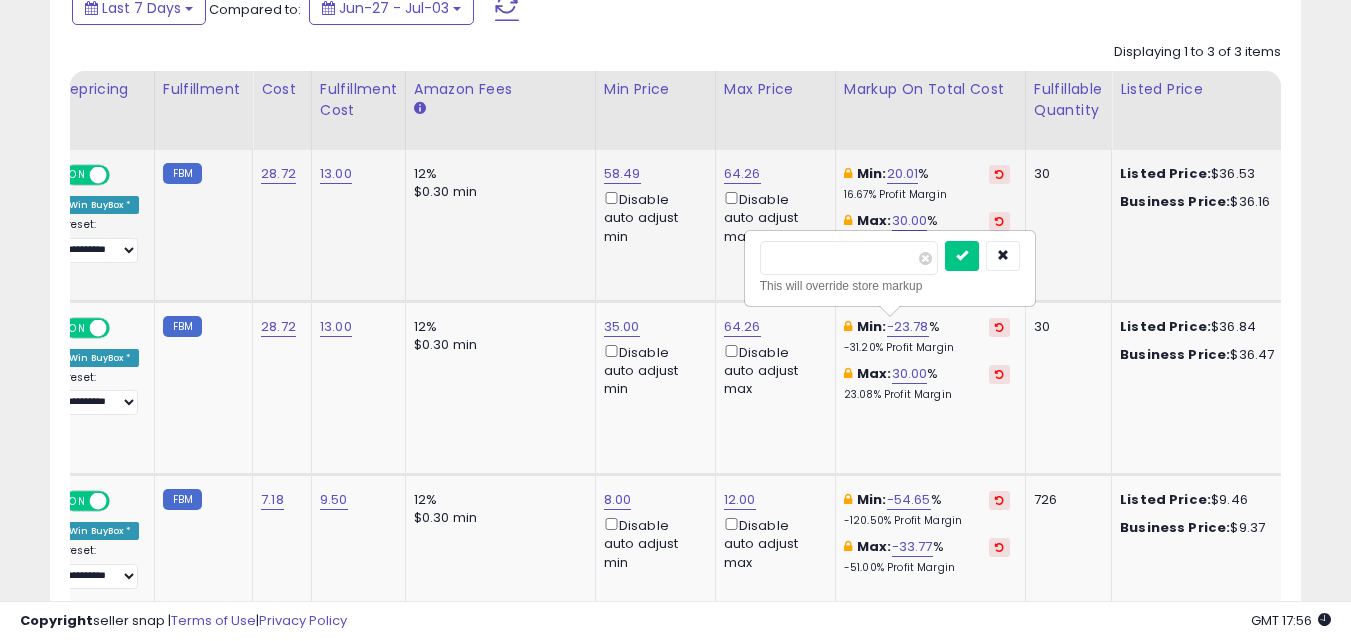 click on "58.49  Disable auto adjust min" 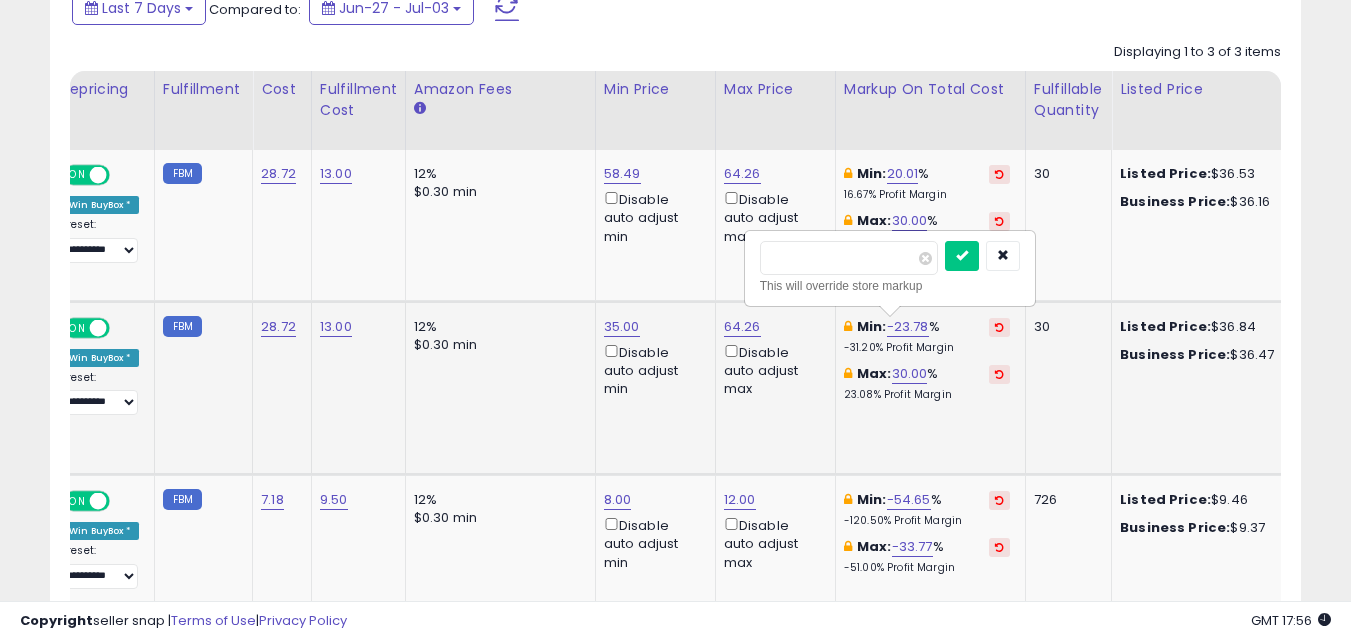 drag, startPoint x: 684, startPoint y: 272, endPoint x: 649, endPoint y: 321, distance: 60.216278 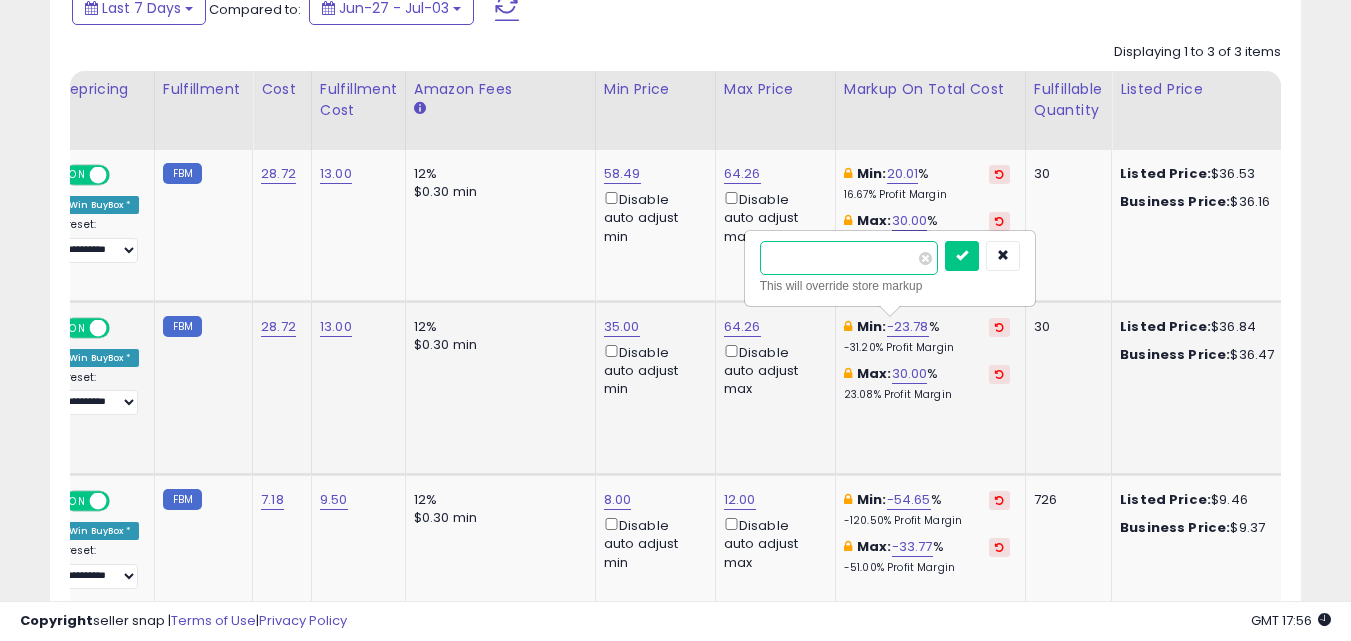 click on "******" at bounding box center (849, 258) 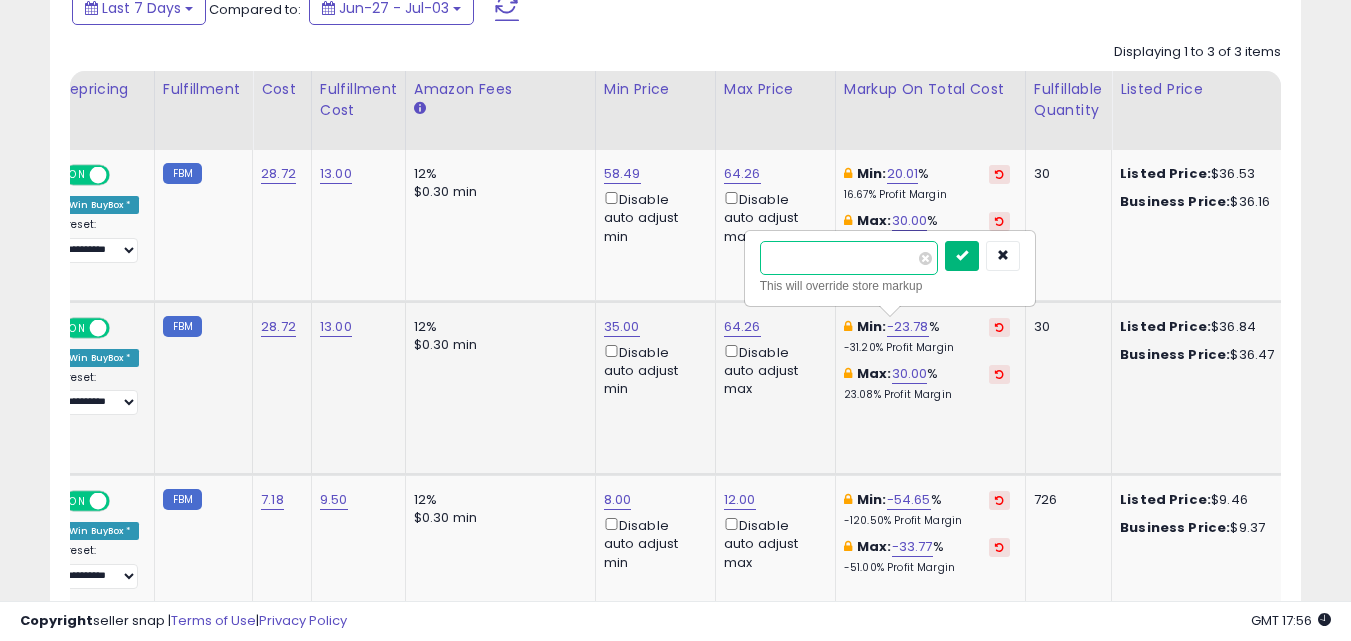 type on "**" 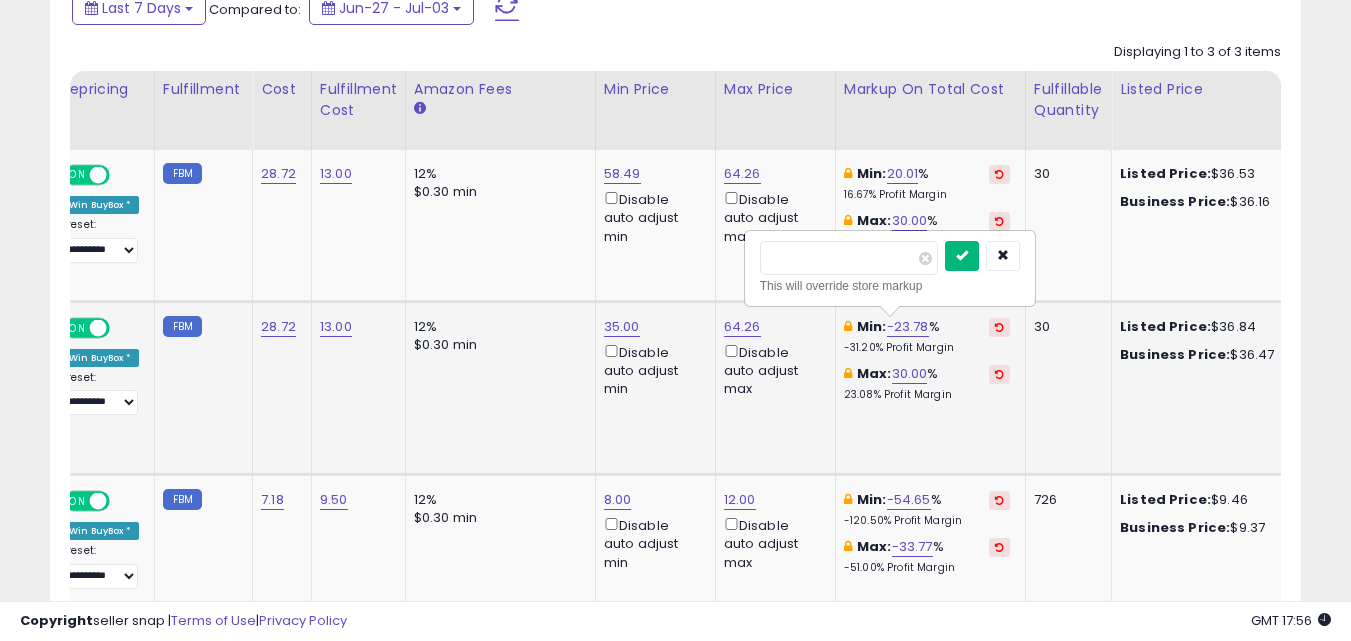 click at bounding box center [962, 256] 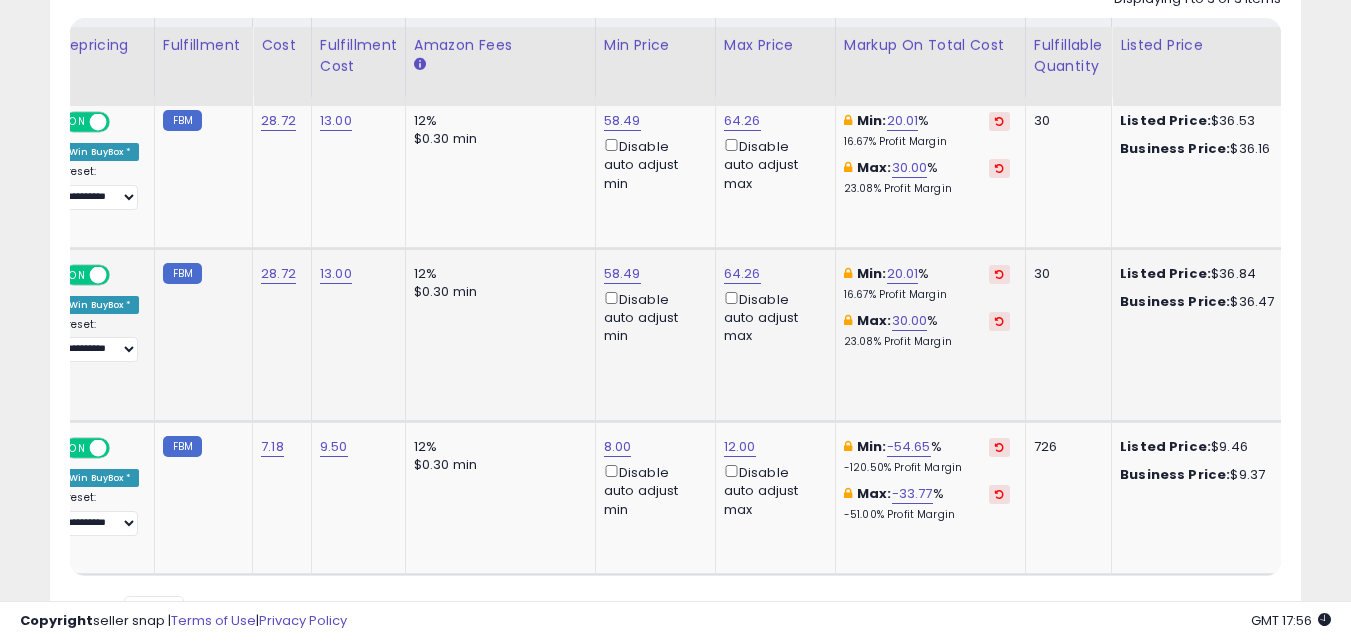 scroll, scrollTop: 1000, scrollLeft: 0, axis: vertical 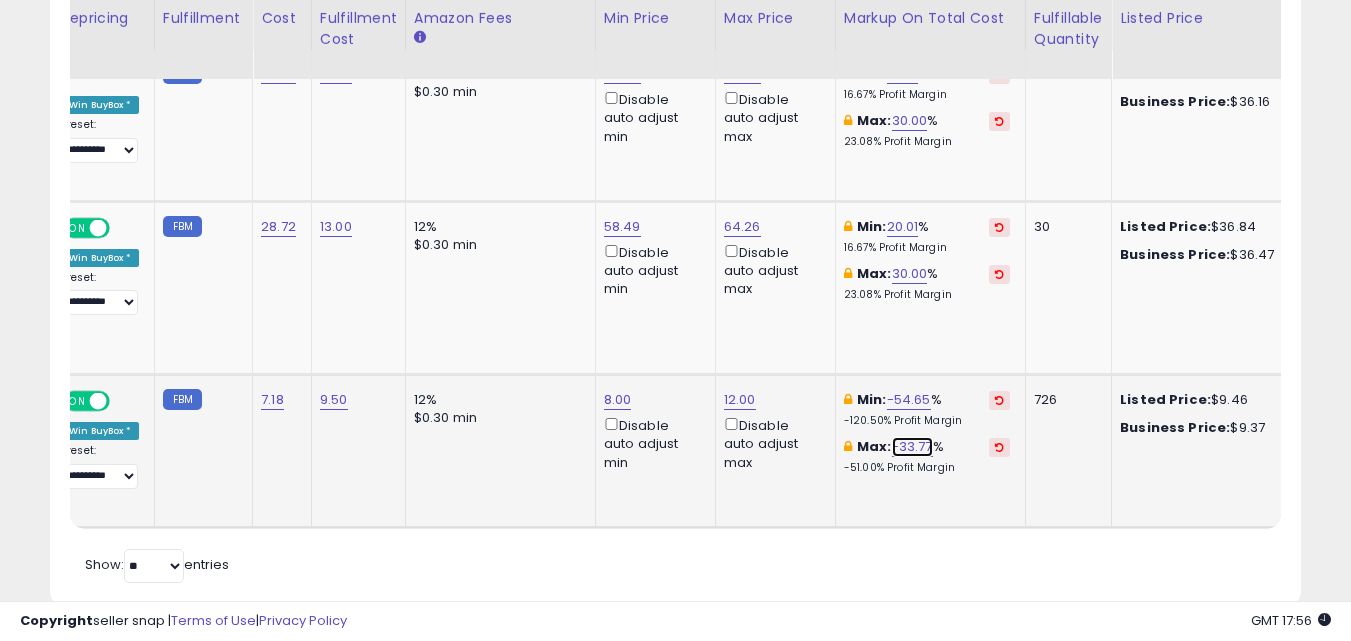 click on "-33.77" at bounding box center (912, 447) 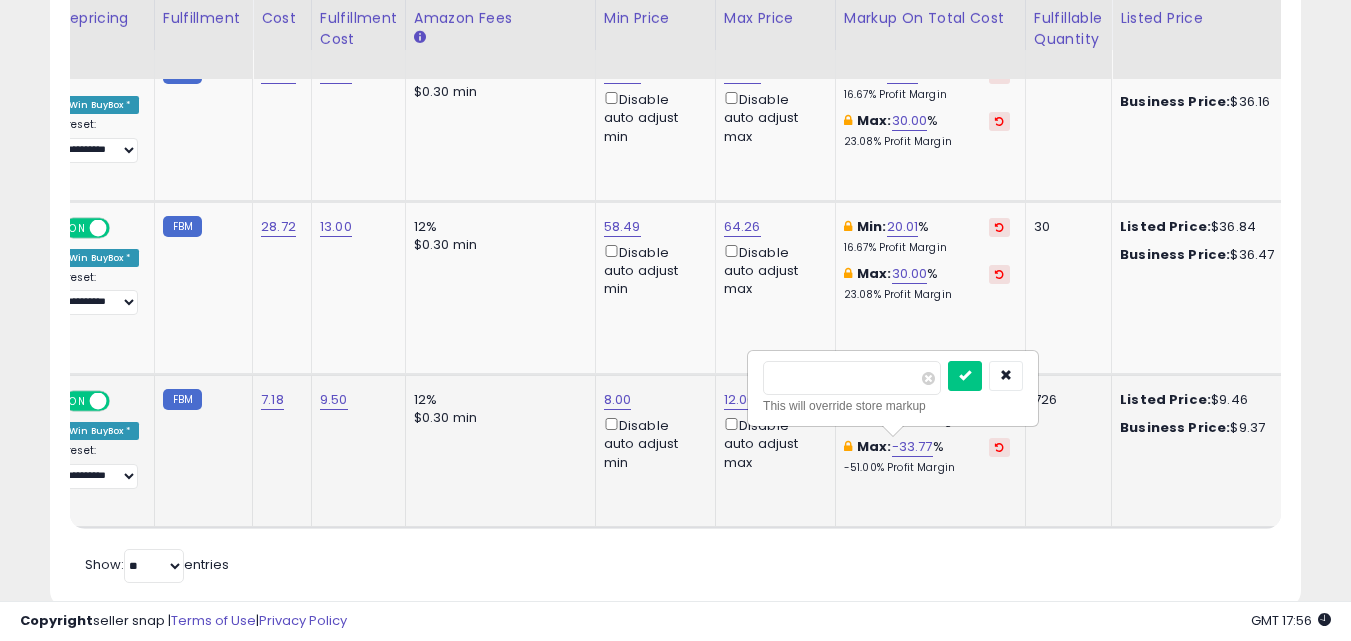 drag, startPoint x: 868, startPoint y: 377, endPoint x: 645, endPoint y: 379, distance: 223.00897 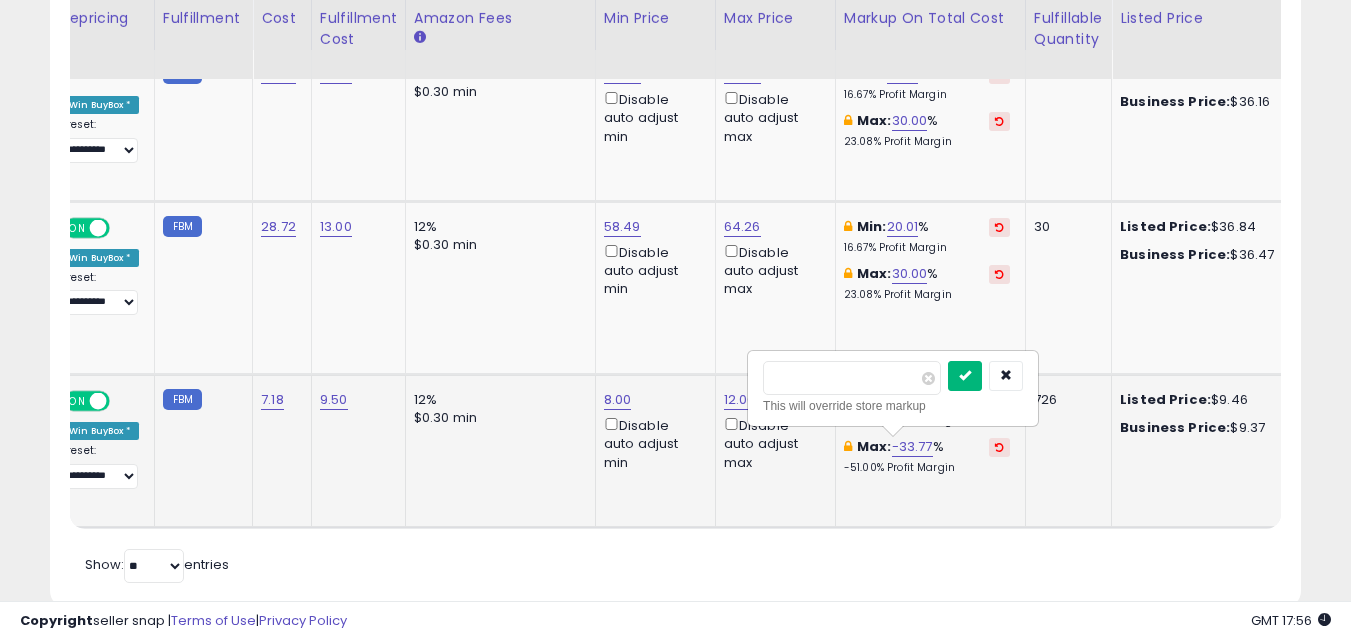 type on "**" 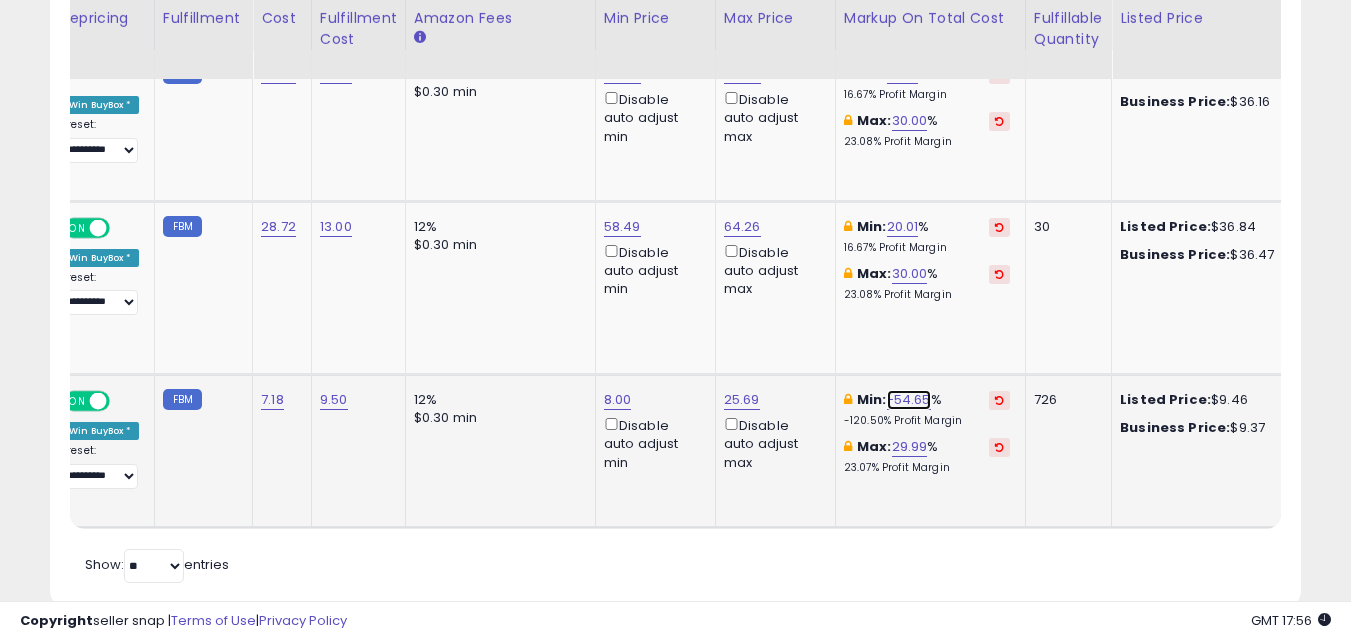 click on "-54.65" at bounding box center [909, 400] 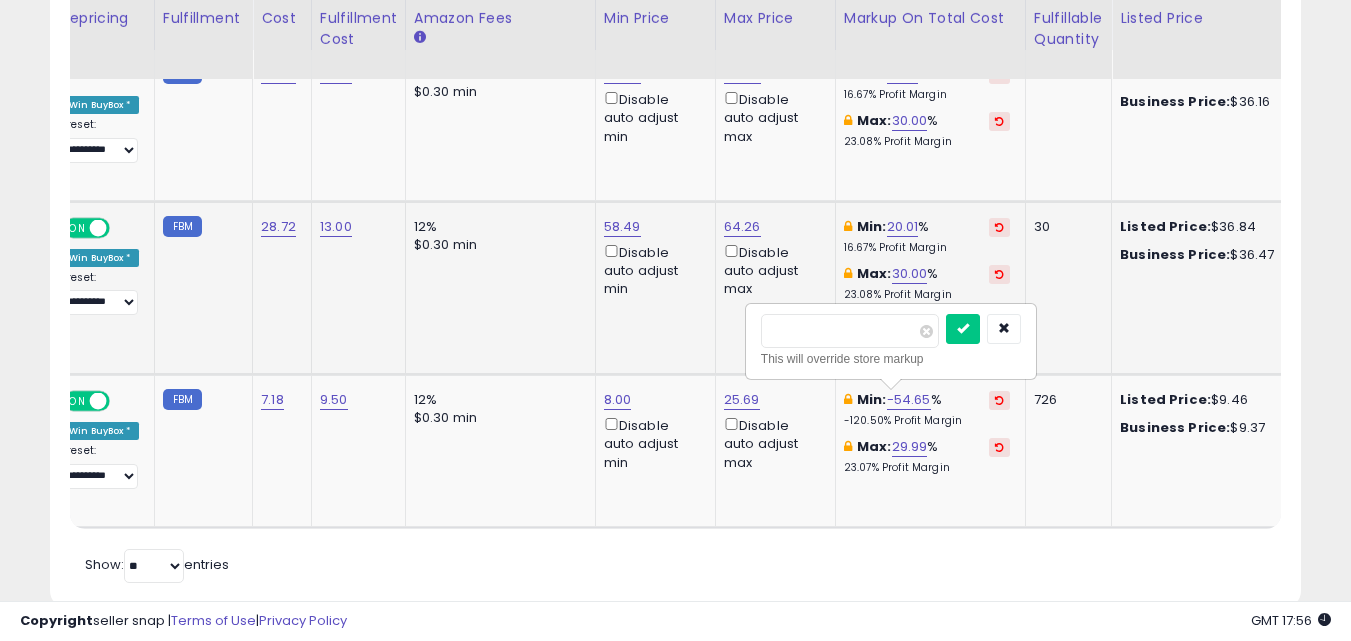 click on "64.26  Disable auto adjust max" 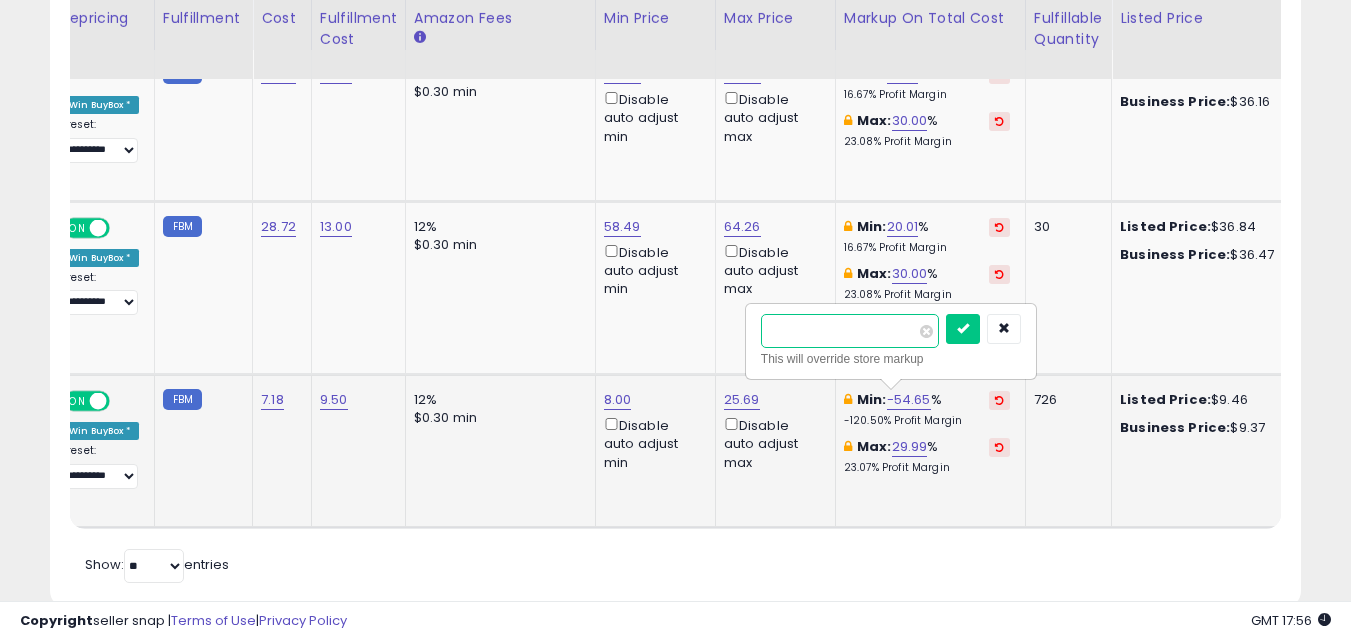 click on "******" at bounding box center [850, 331] 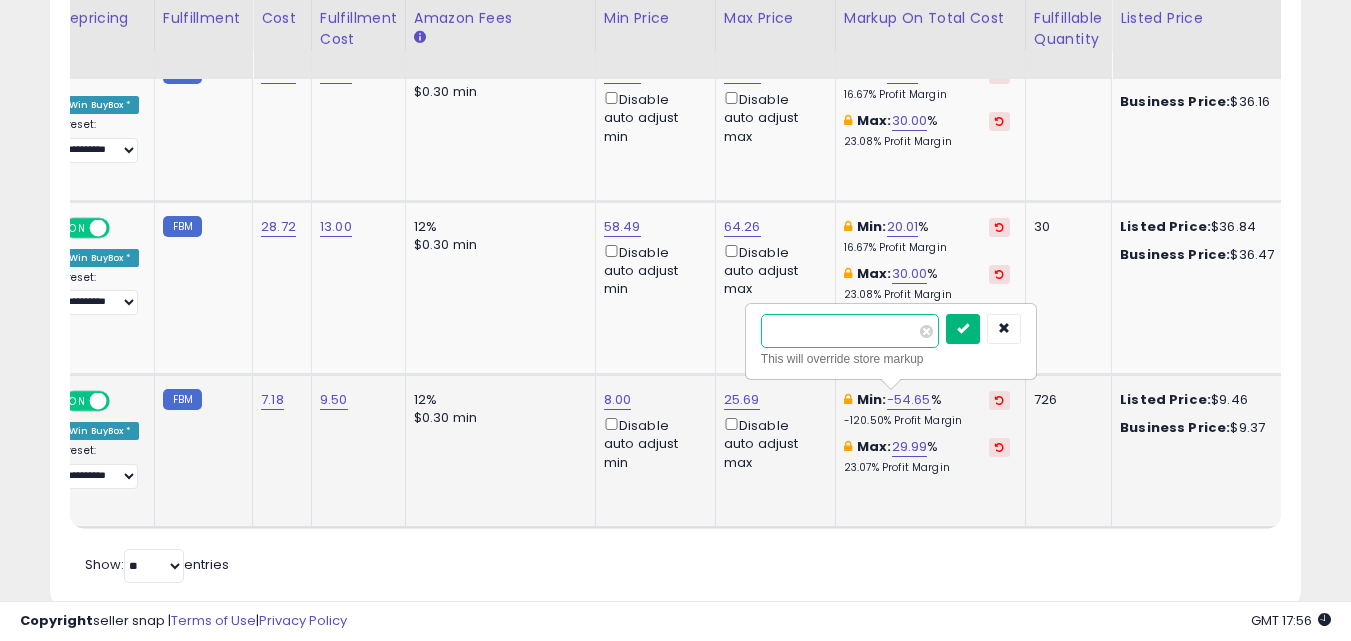 type on "**" 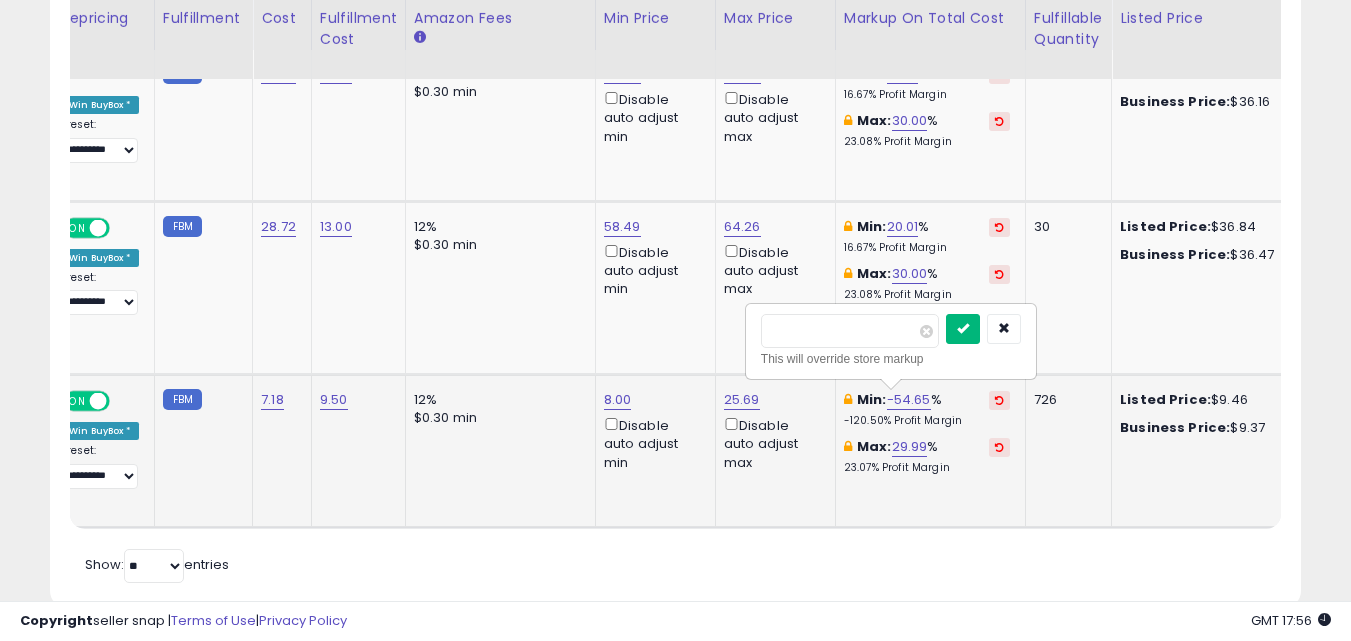 click at bounding box center (963, 328) 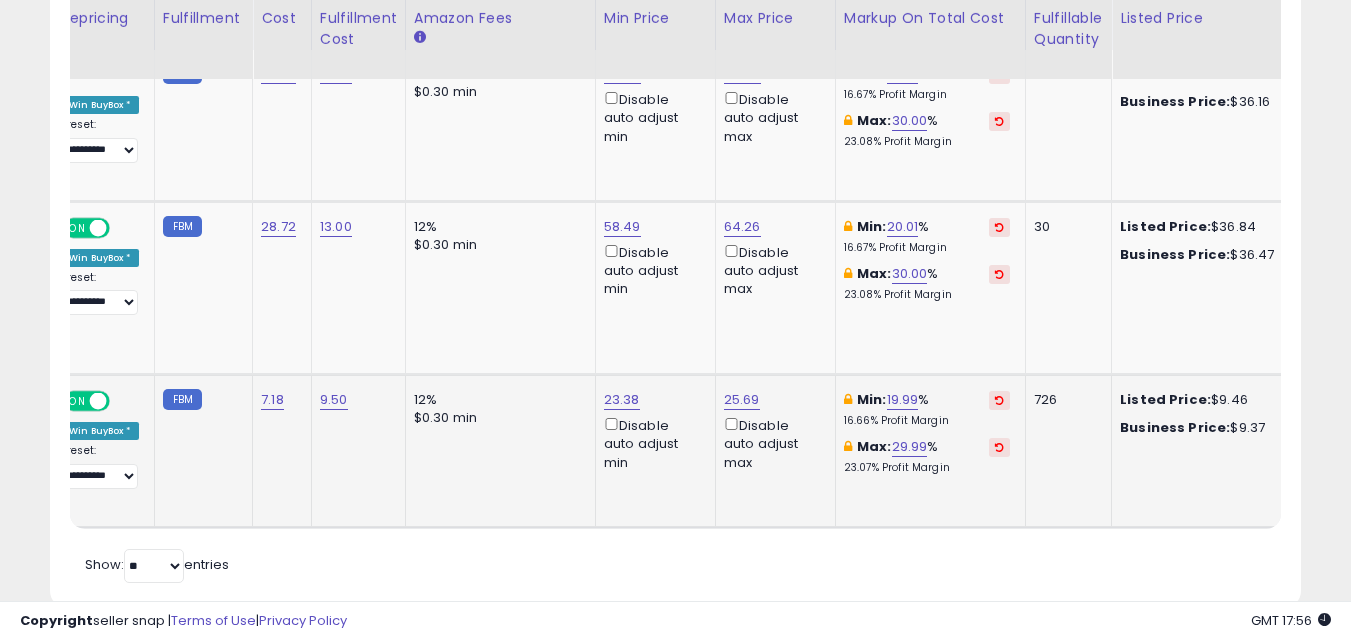 scroll, scrollTop: 0, scrollLeft: 0, axis: both 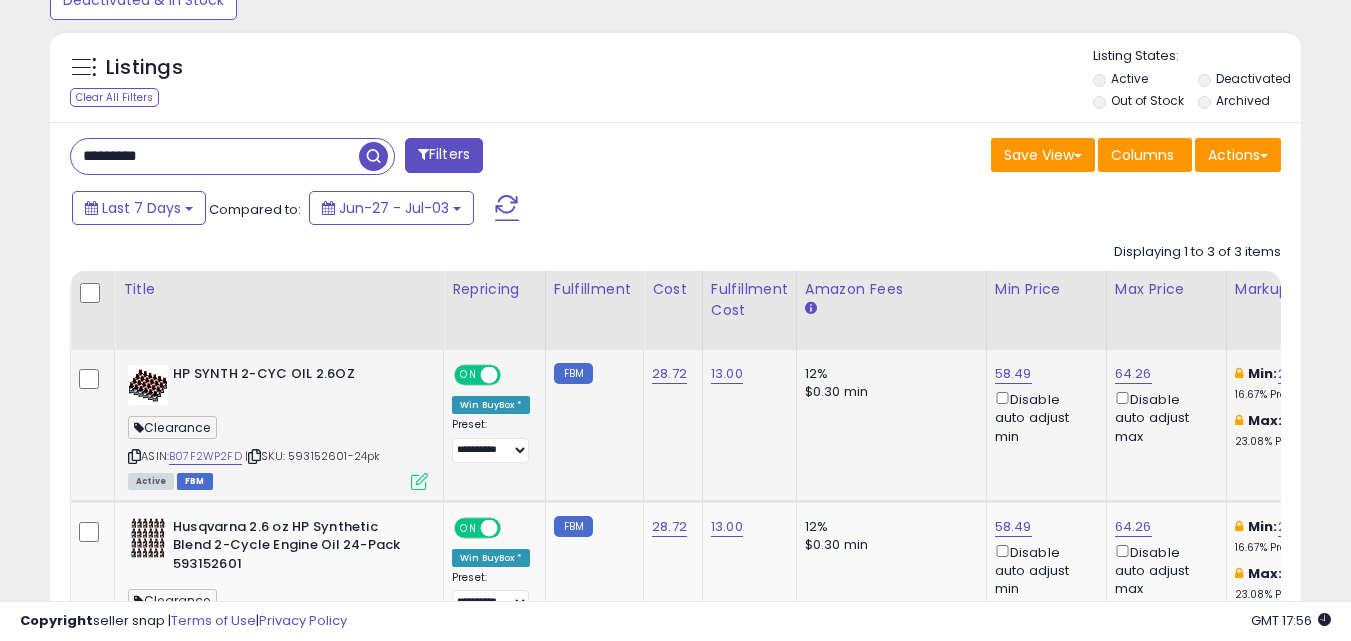 click at bounding box center (134, 456) 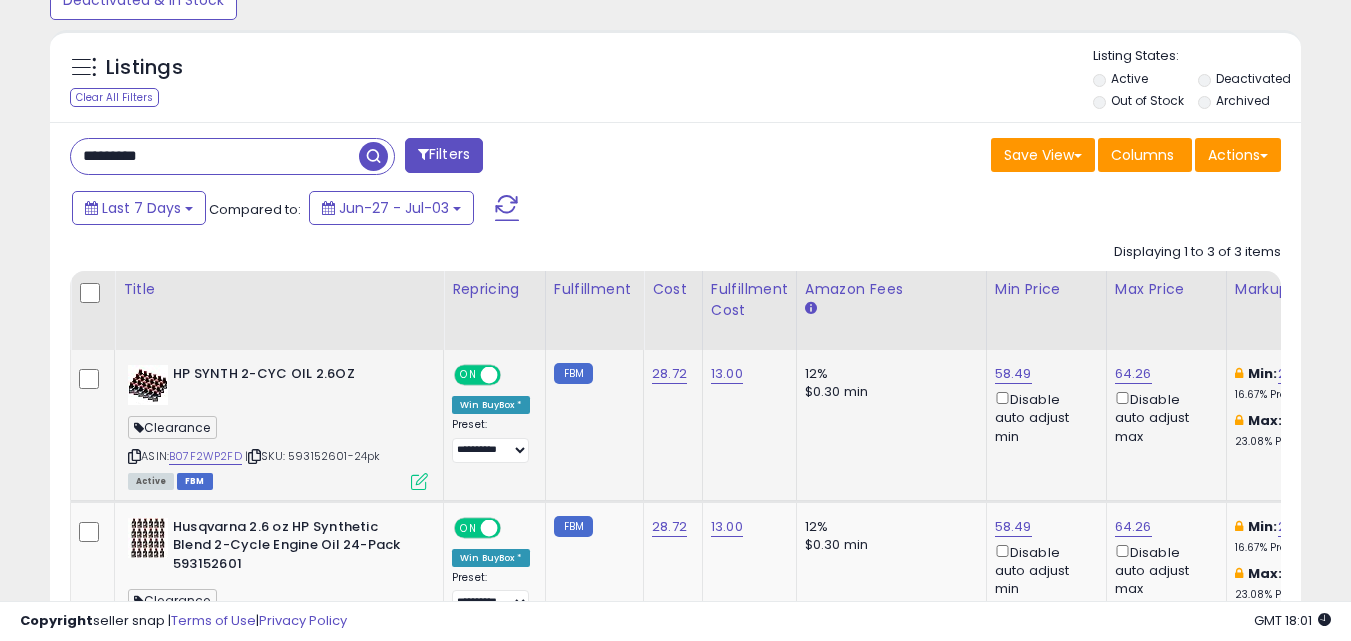 click at bounding box center (489, 375) 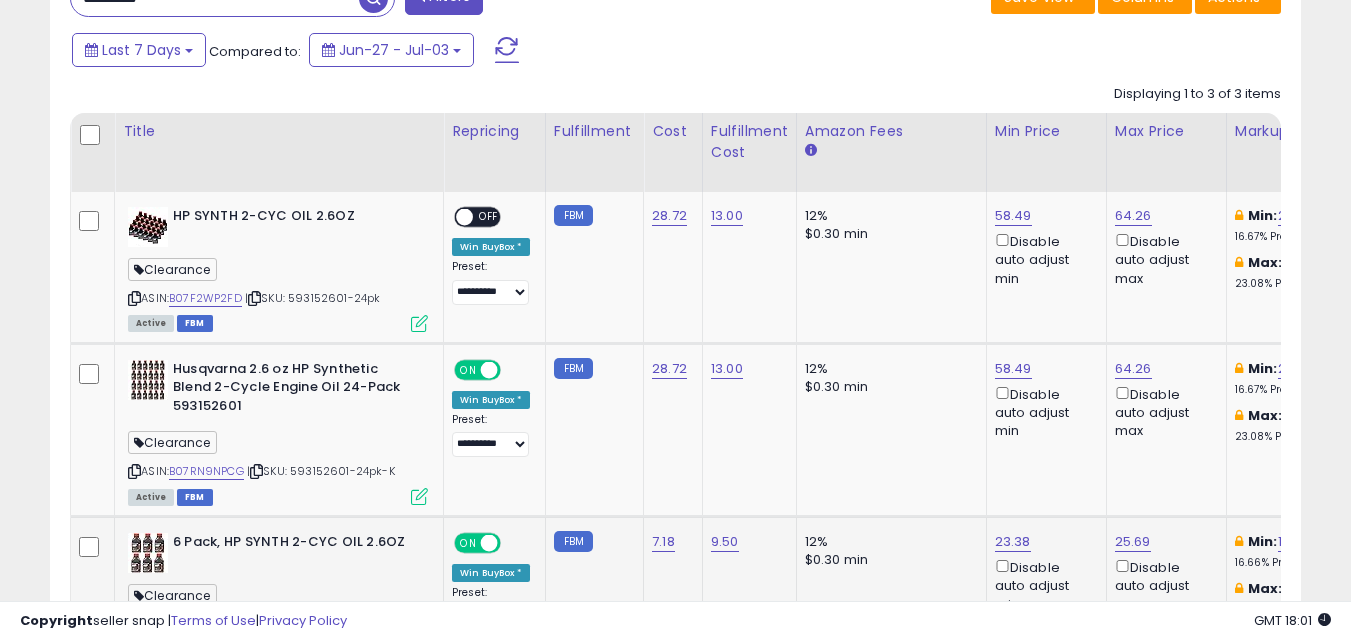 scroll, scrollTop: 857, scrollLeft: 0, axis: vertical 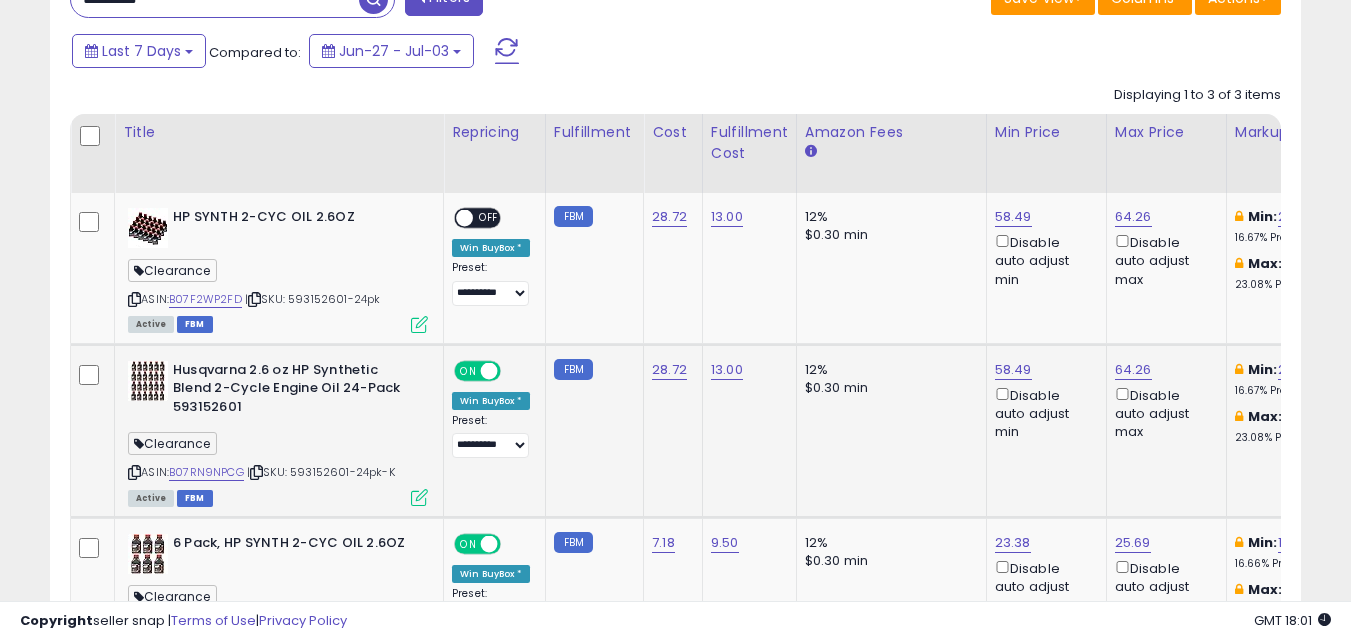 click at bounding box center [134, 472] 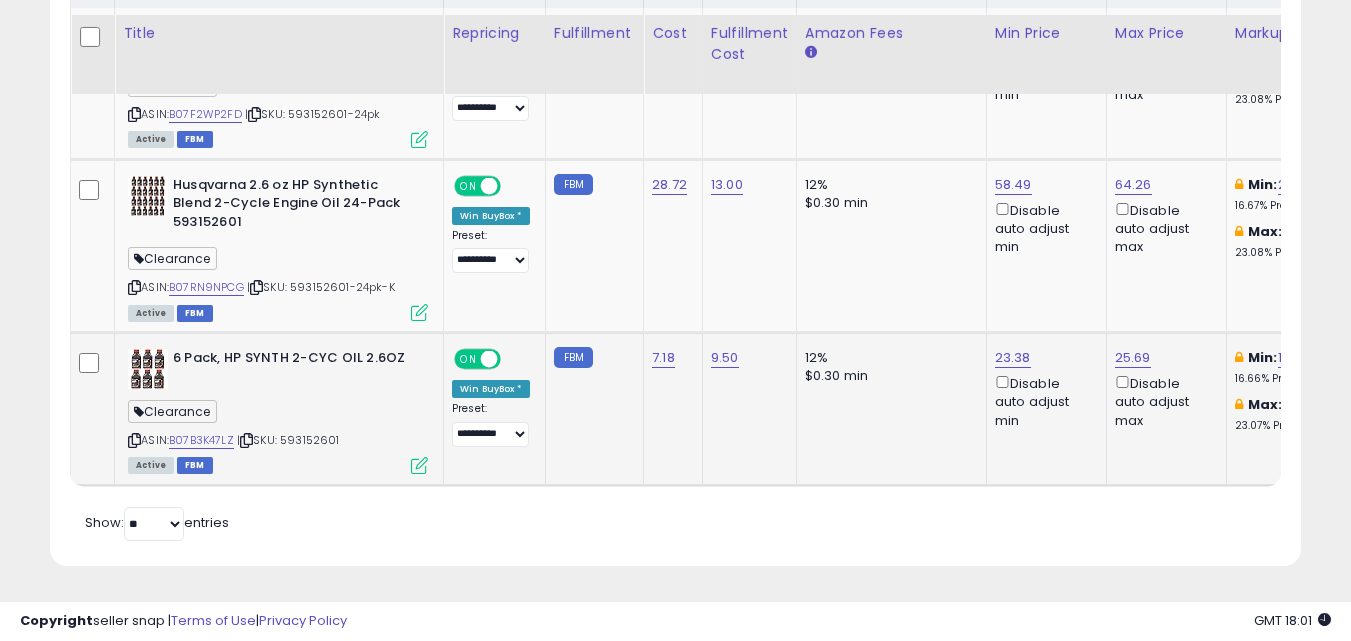 scroll, scrollTop: 1057, scrollLeft: 0, axis: vertical 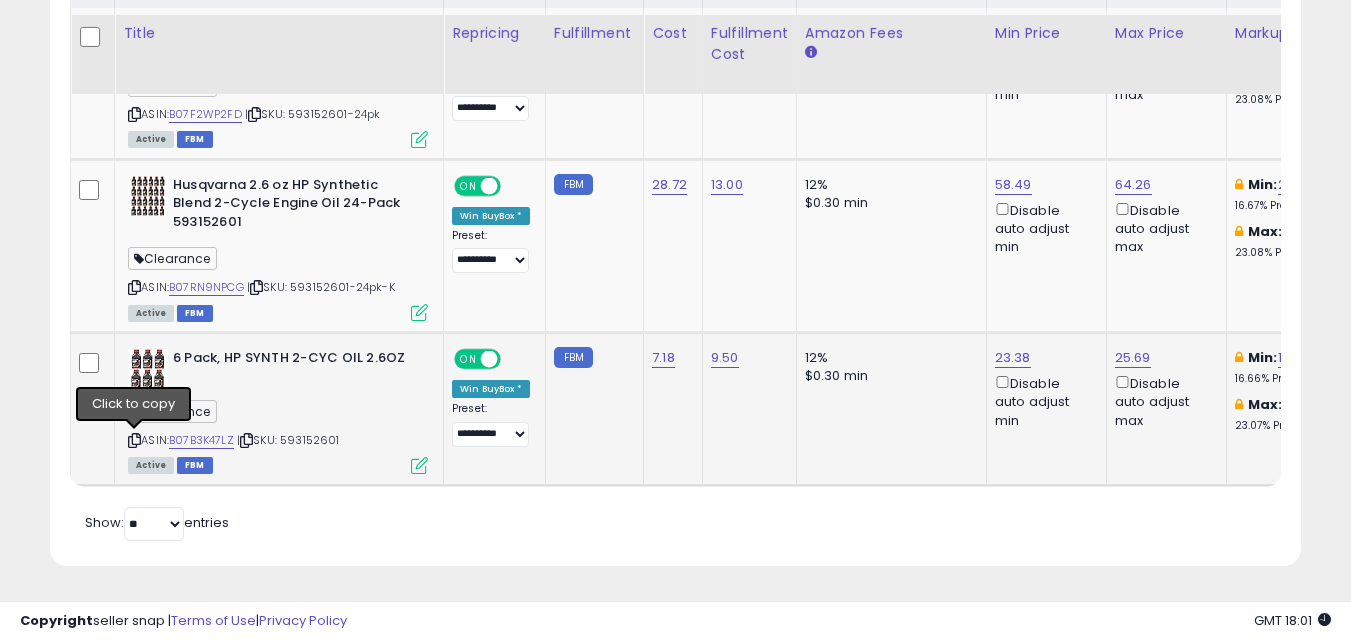 click at bounding box center [134, 440] 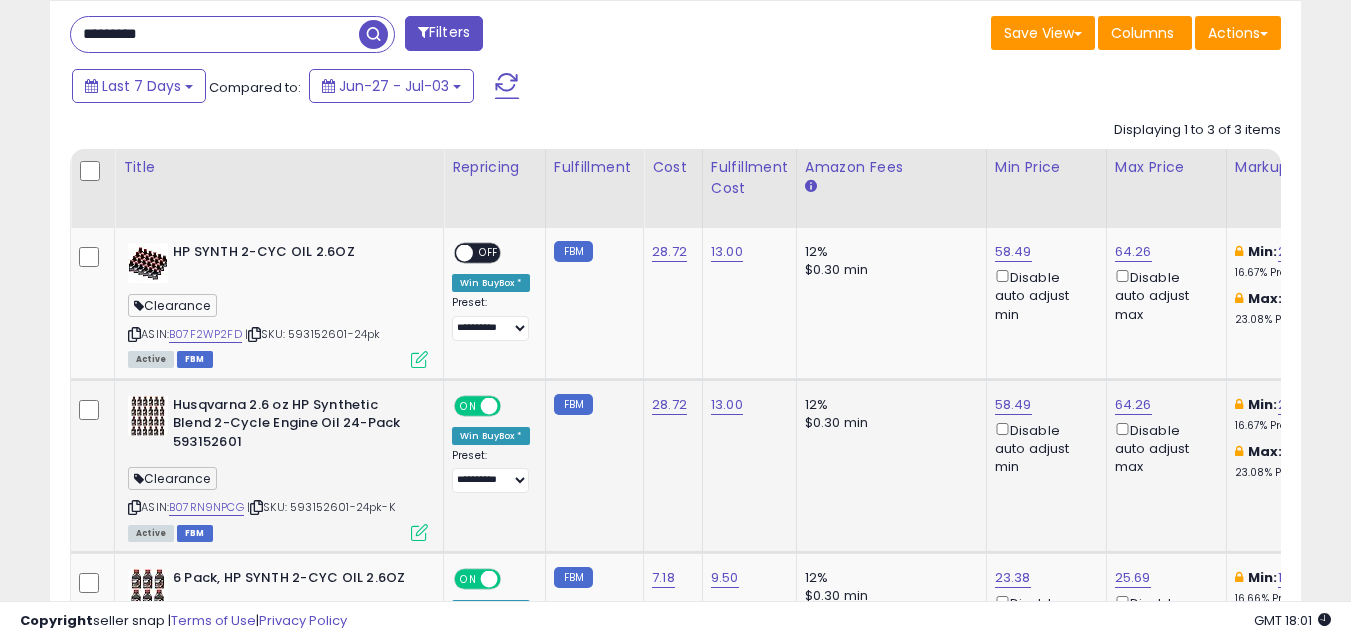 scroll, scrollTop: 857, scrollLeft: 0, axis: vertical 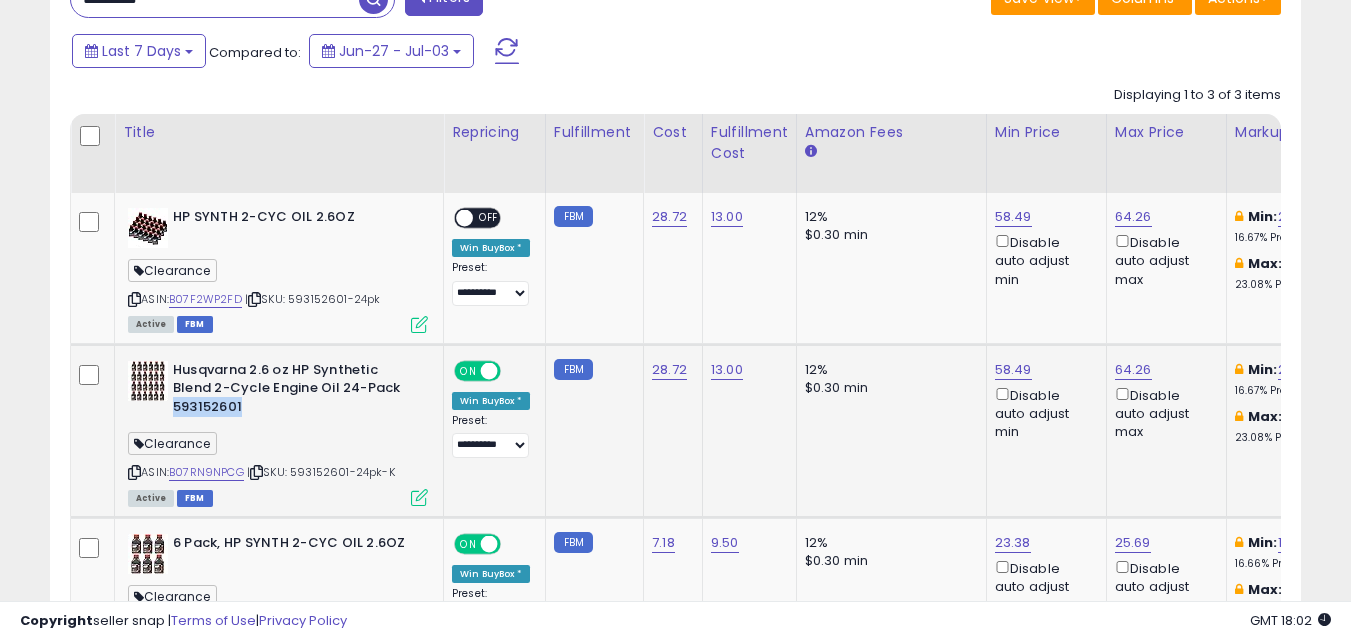 drag, startPoint x: 276, startPoint y: 413, endPoint x: 175, endPoint y: 411, distance: 101.0198 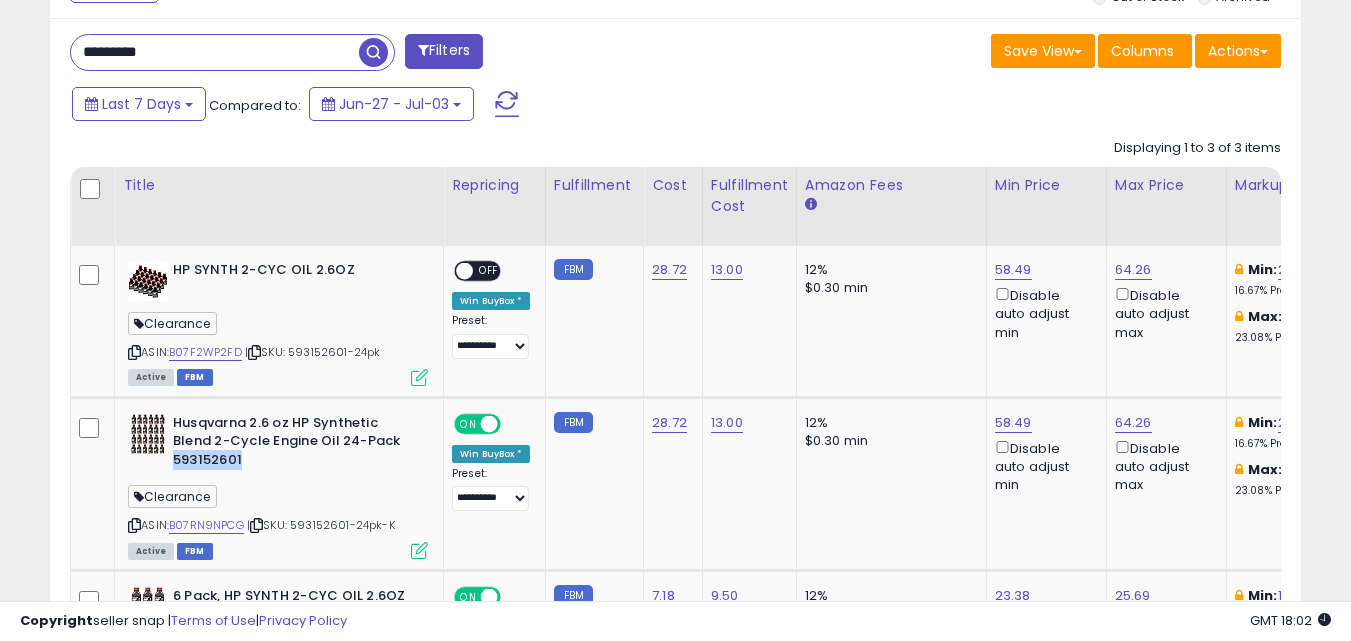 scroll, scrollTop: 757, scrollLeft: 0, axis: vertical 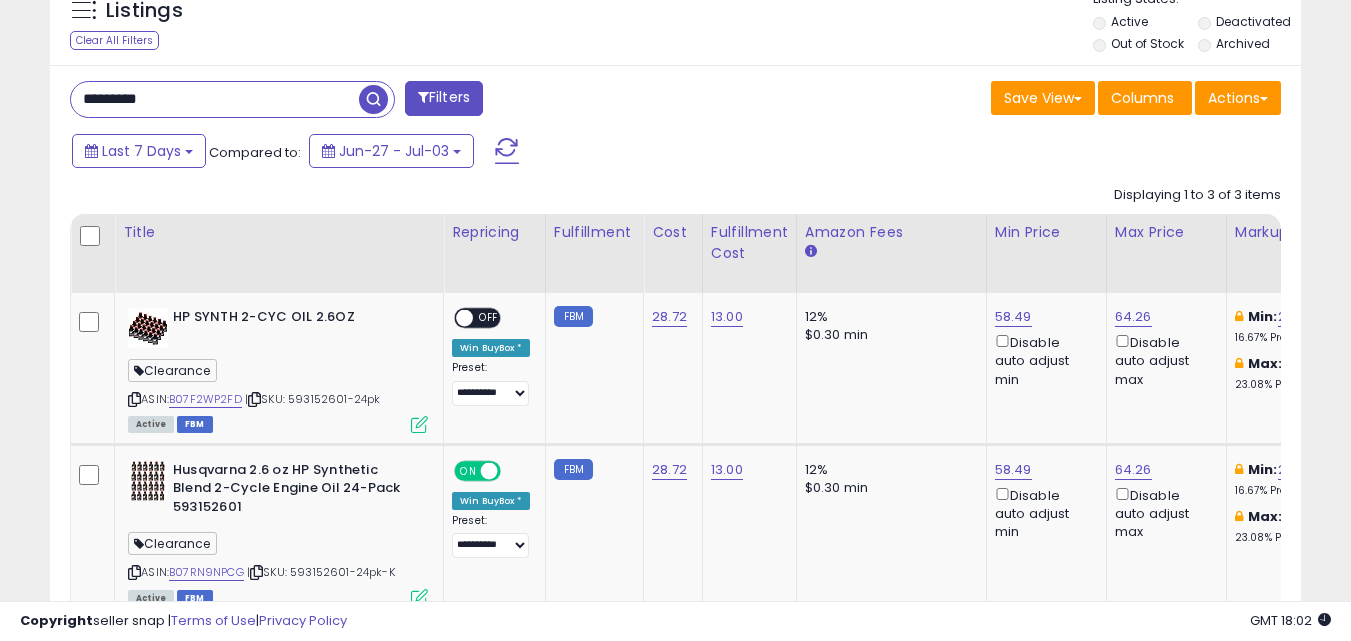 click on "*********" at bounding box center [215, 99] 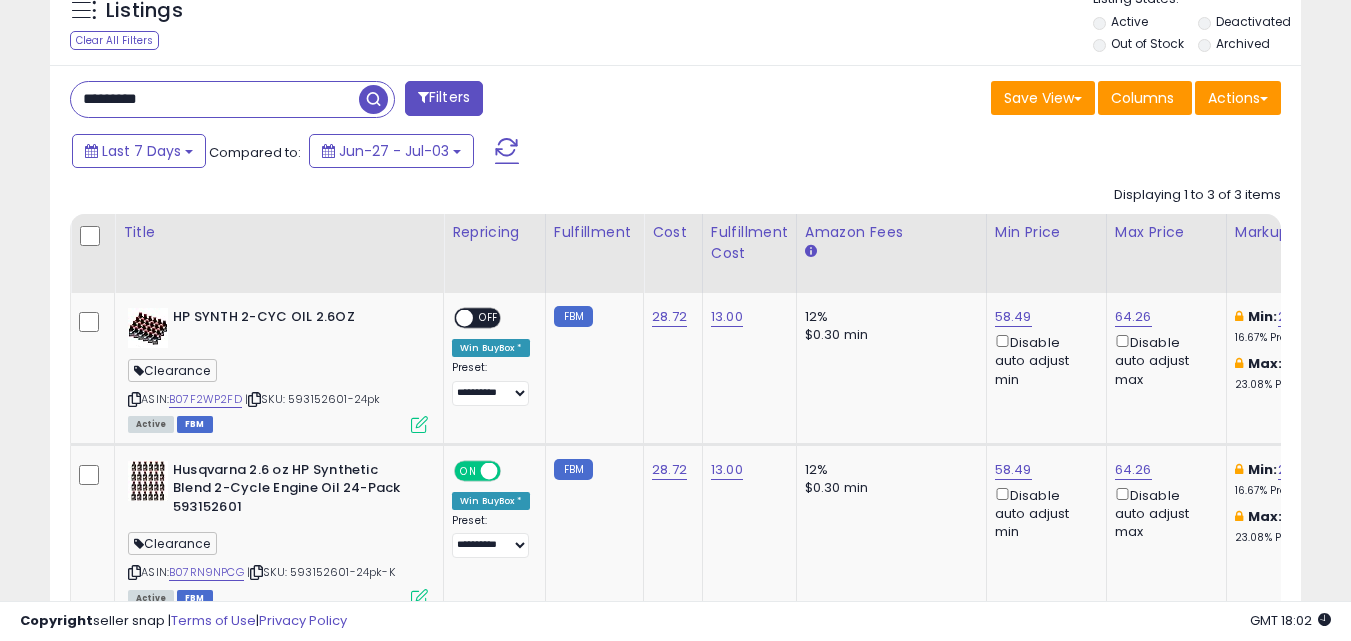 click at bounding box center [373, 99] 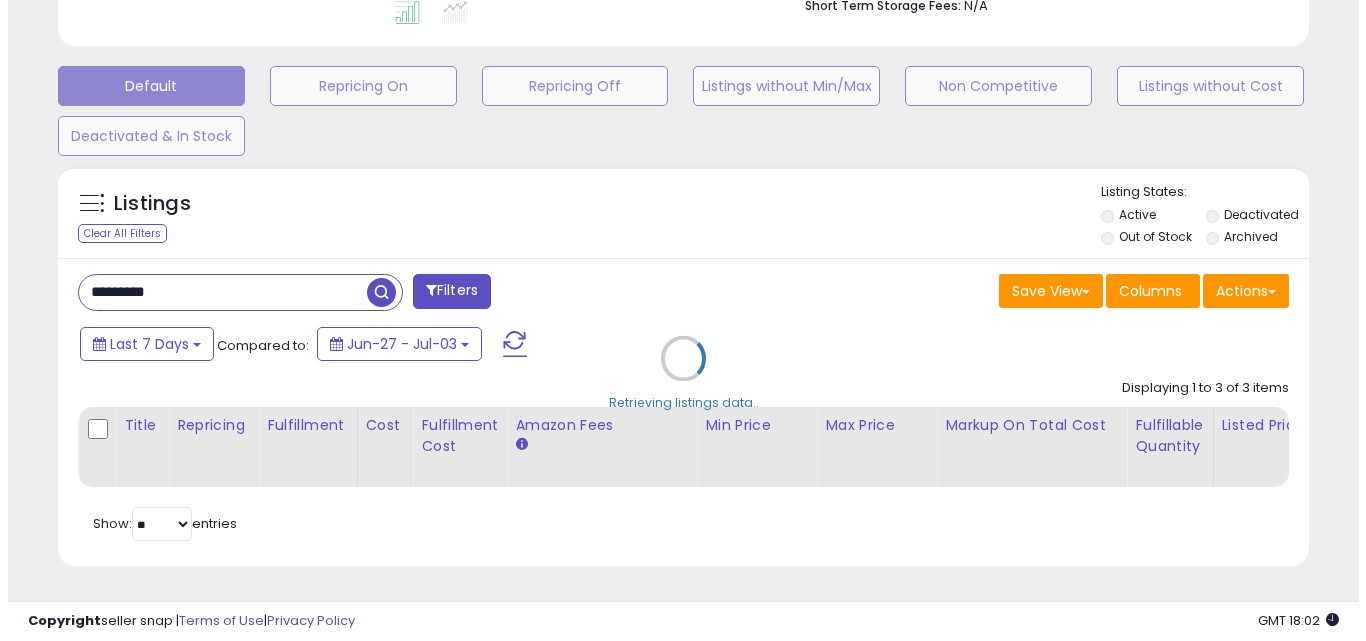 scroll, scrollTop: 579, scrollLeft: 0, axis: vertical 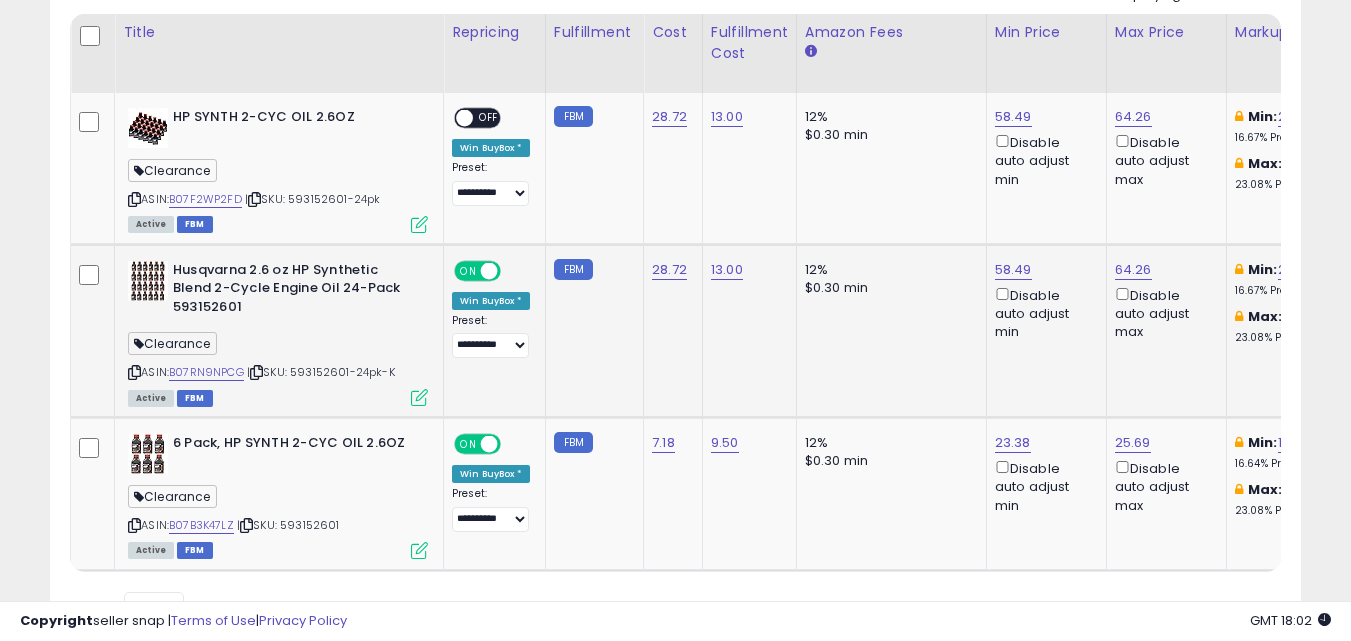 click at bounding box center (489, 270) 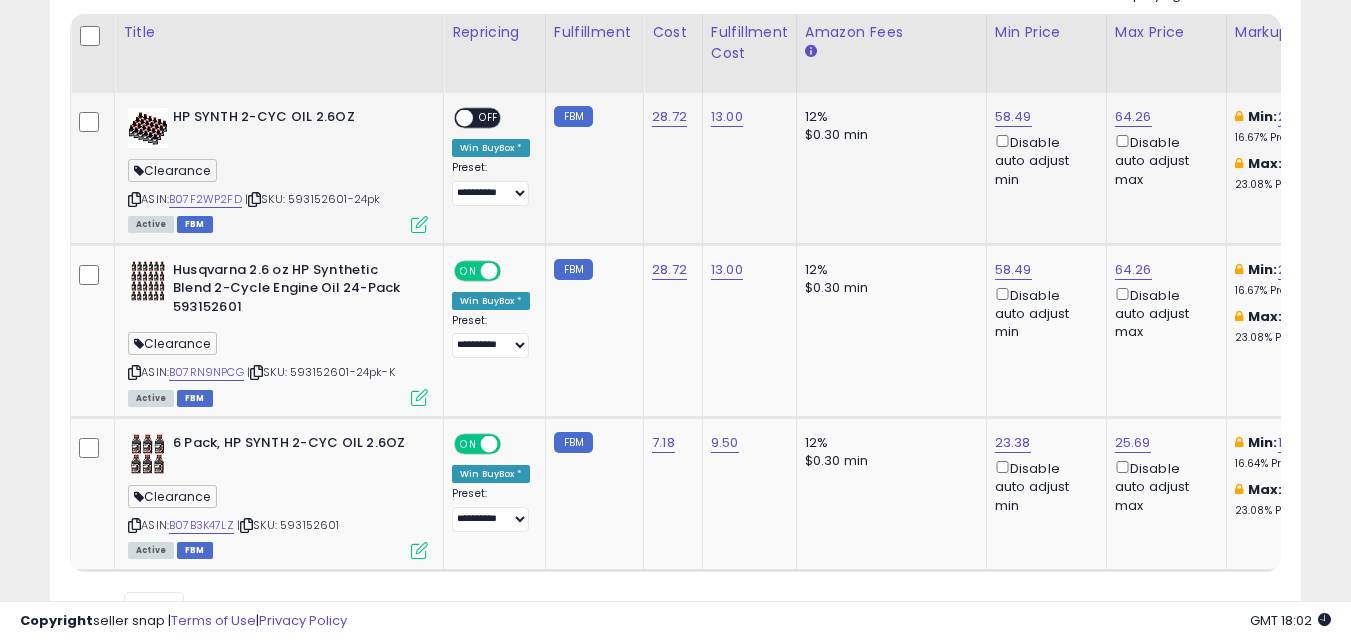 click on "OFF" at bounding box center (489, 118) 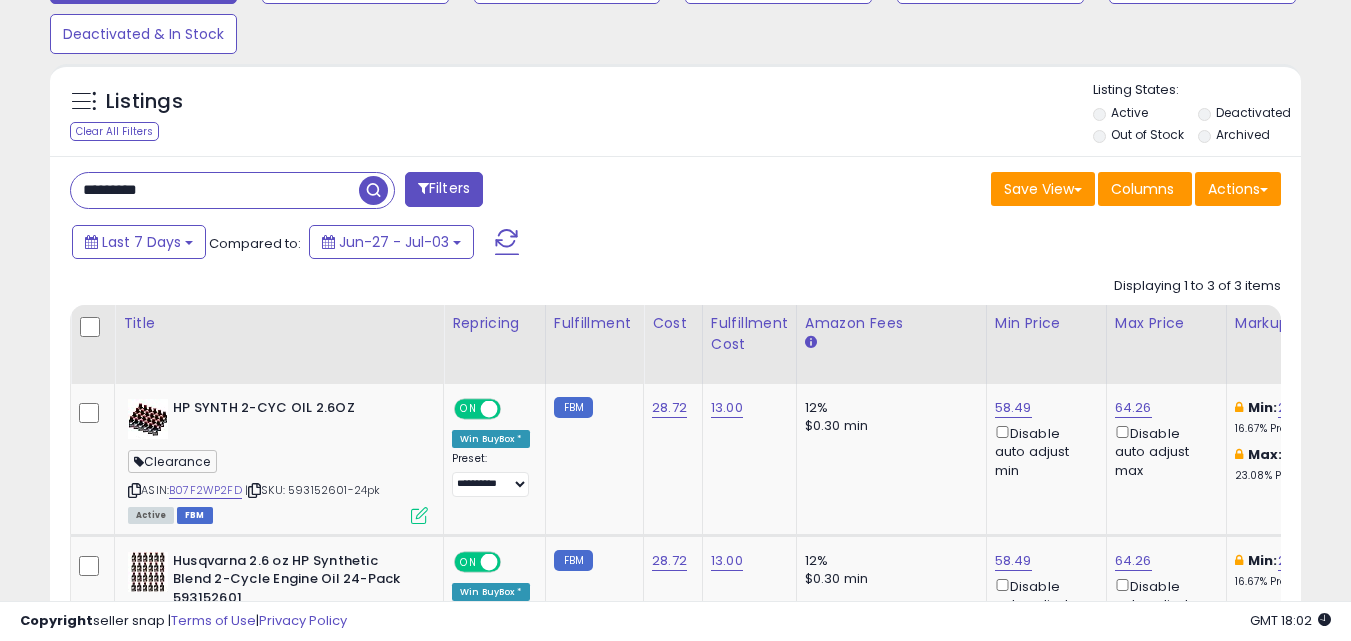 scroll, scrollTop: 657, scrollLeft: 0, axis: vertical 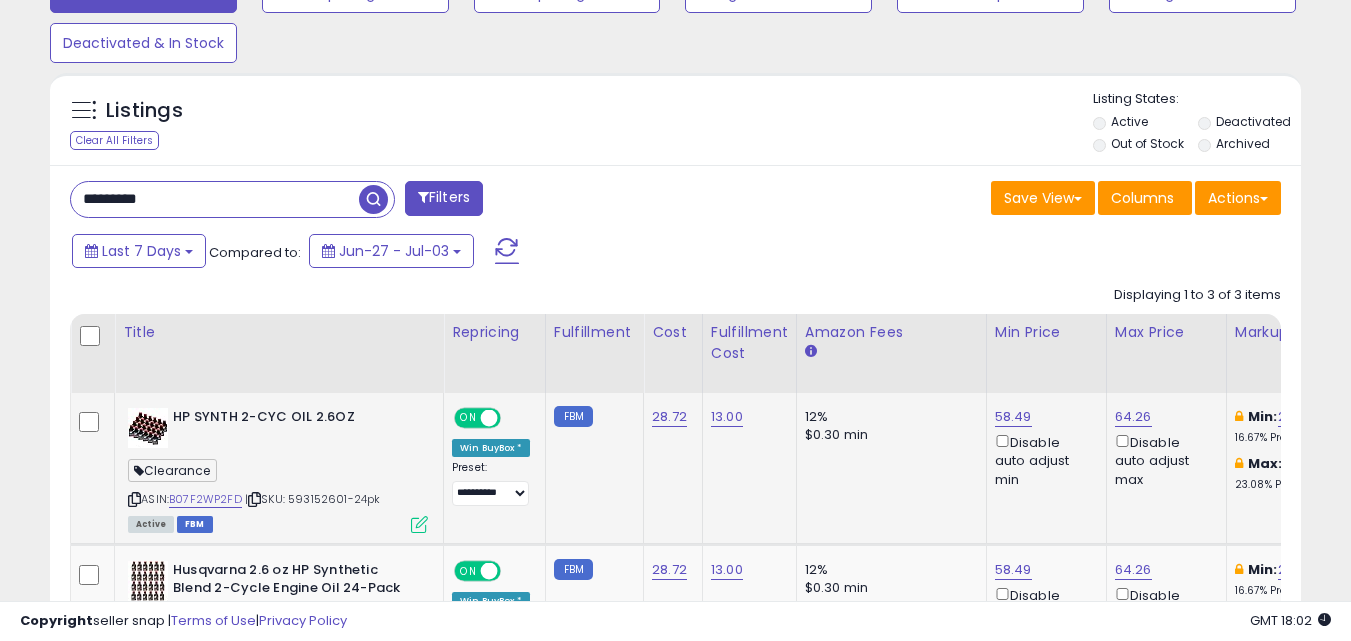 click at bounding box center [134, 499] 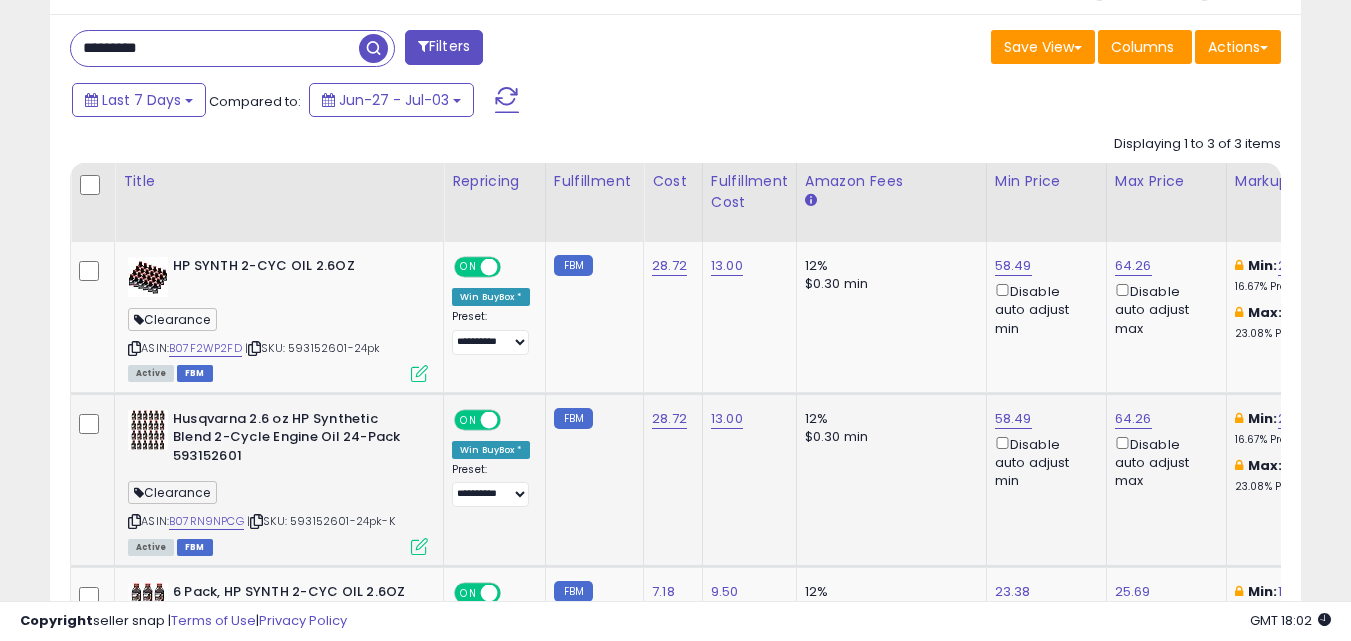 scroll, scrollTop: 857, scrollLeft: 0, axis: vertical 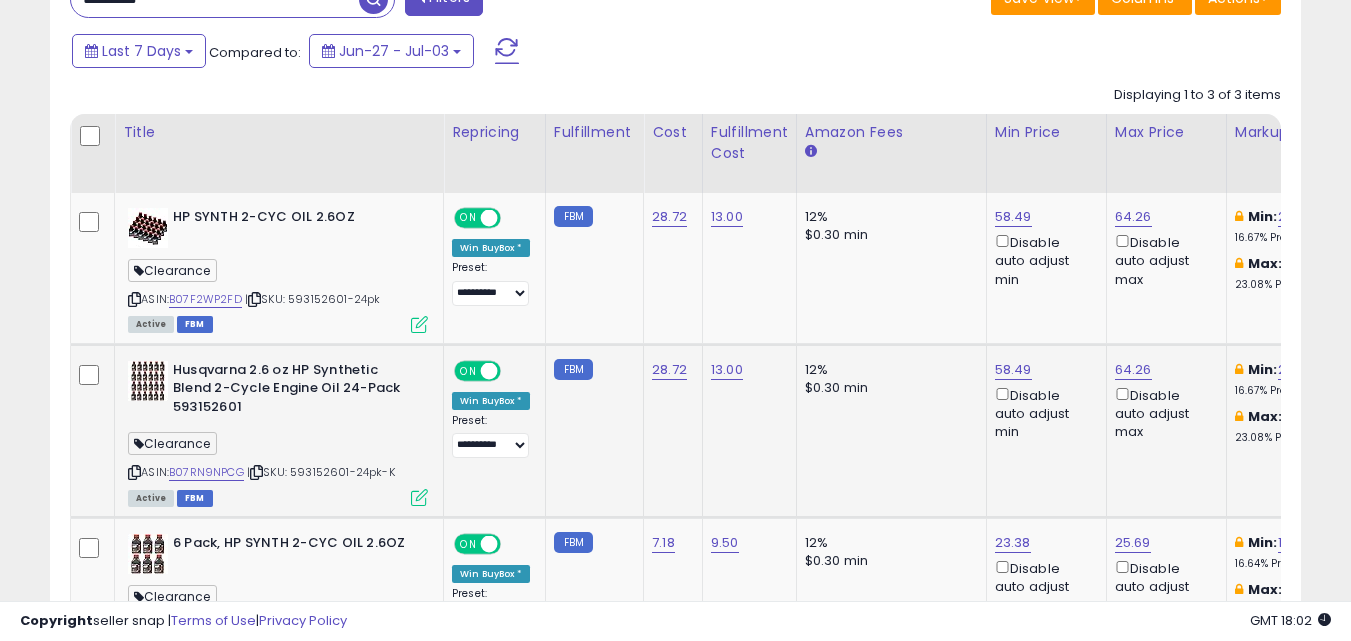 click on "ASIN:  [ASIN]    |   SKU: [SKU]-24pk-K Active FBM" at bounding box center [278, 432] 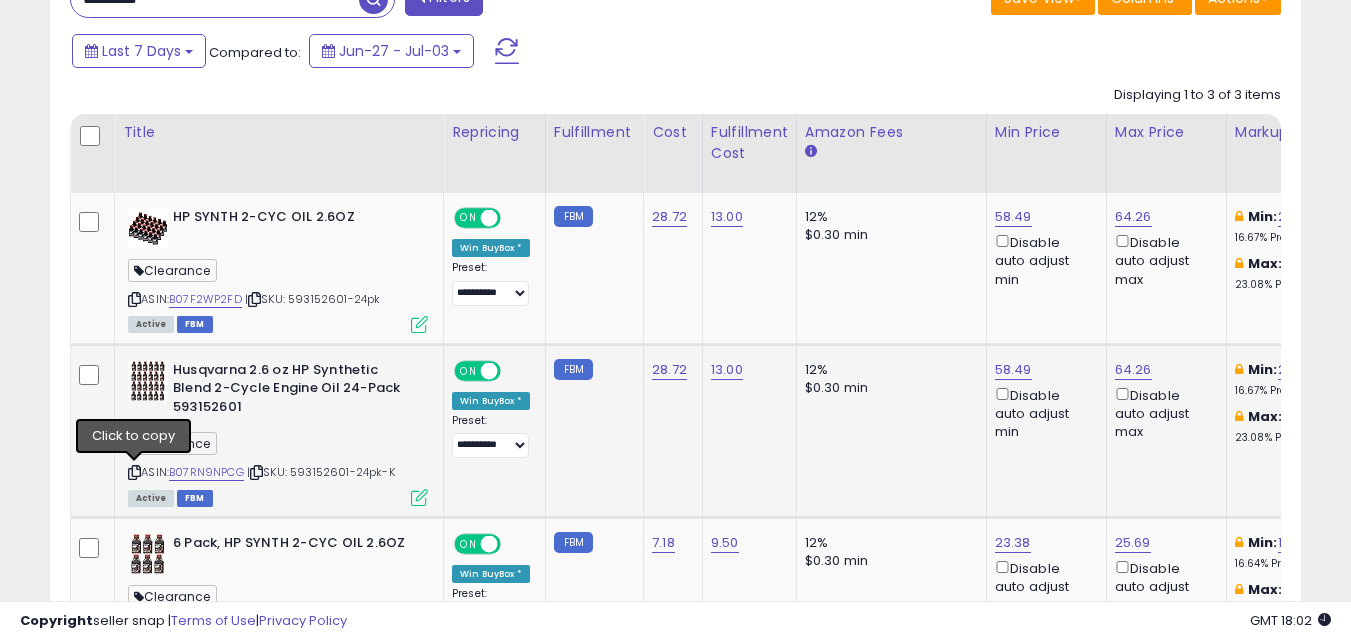 click at bounding box center [134, 472] 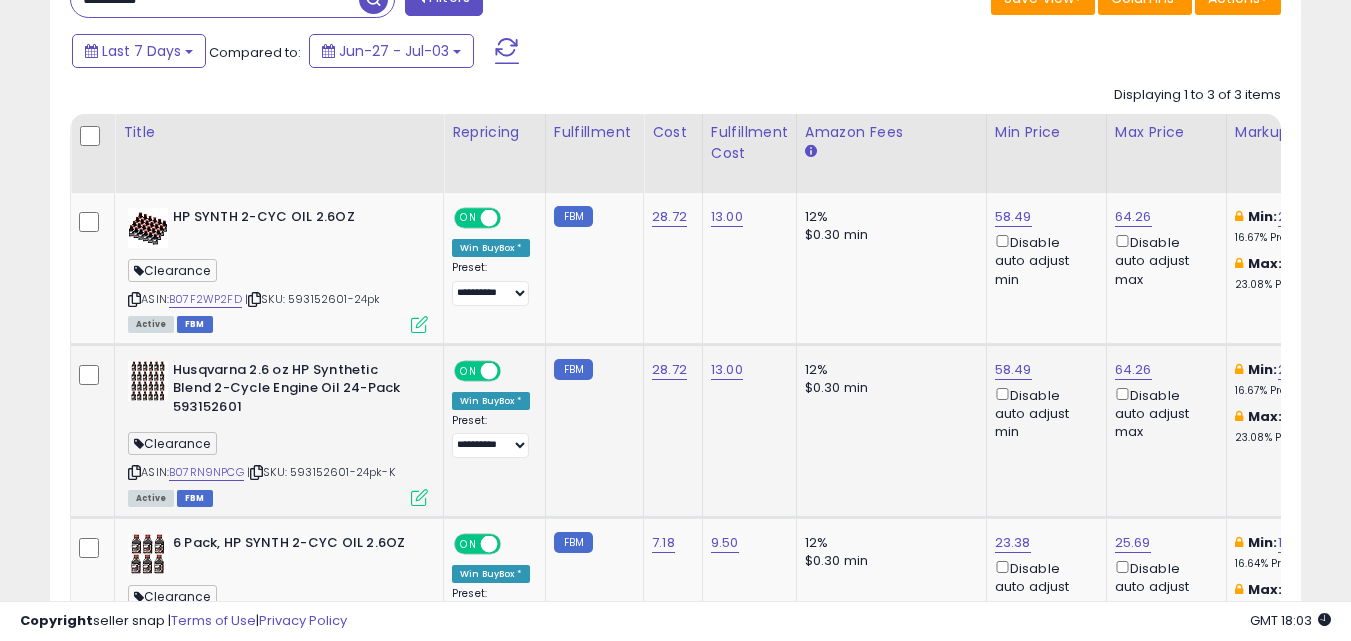 scroll, scrollTop: 957, scrollLeft: 0, axis: vertical 